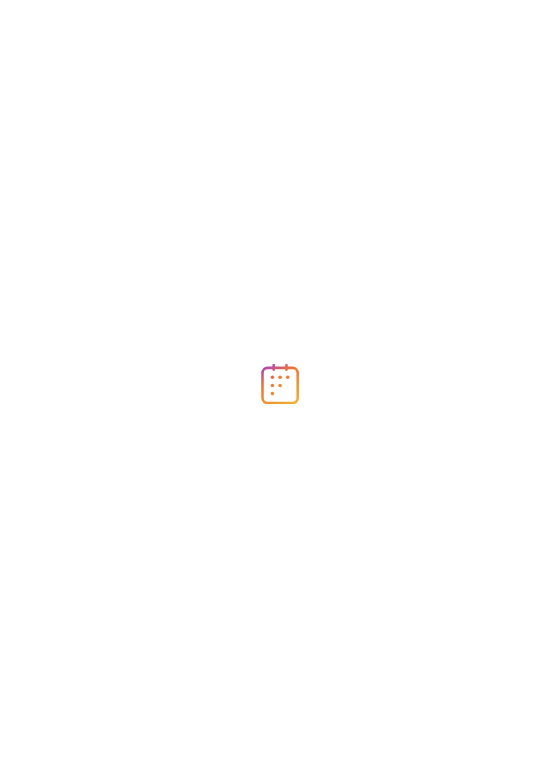 scroll, scrollTop: 0, scrollLeft: 0, axis: both 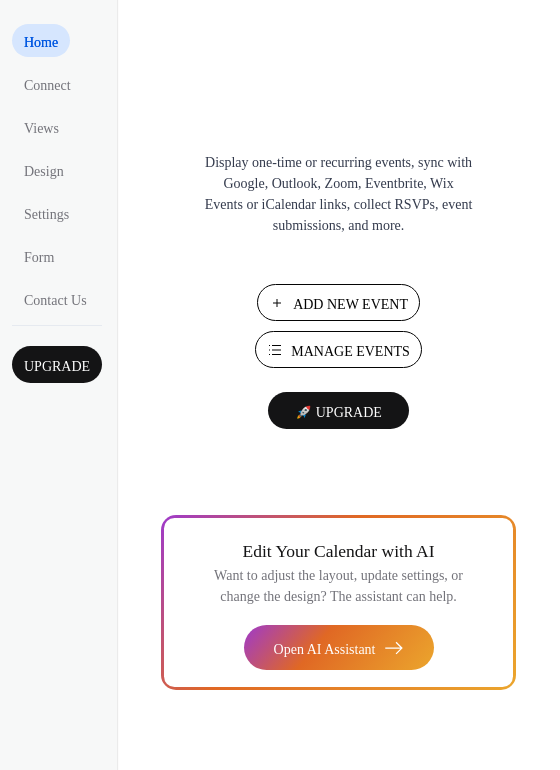 click on "Manage Events" at bounding box center [350, 351] 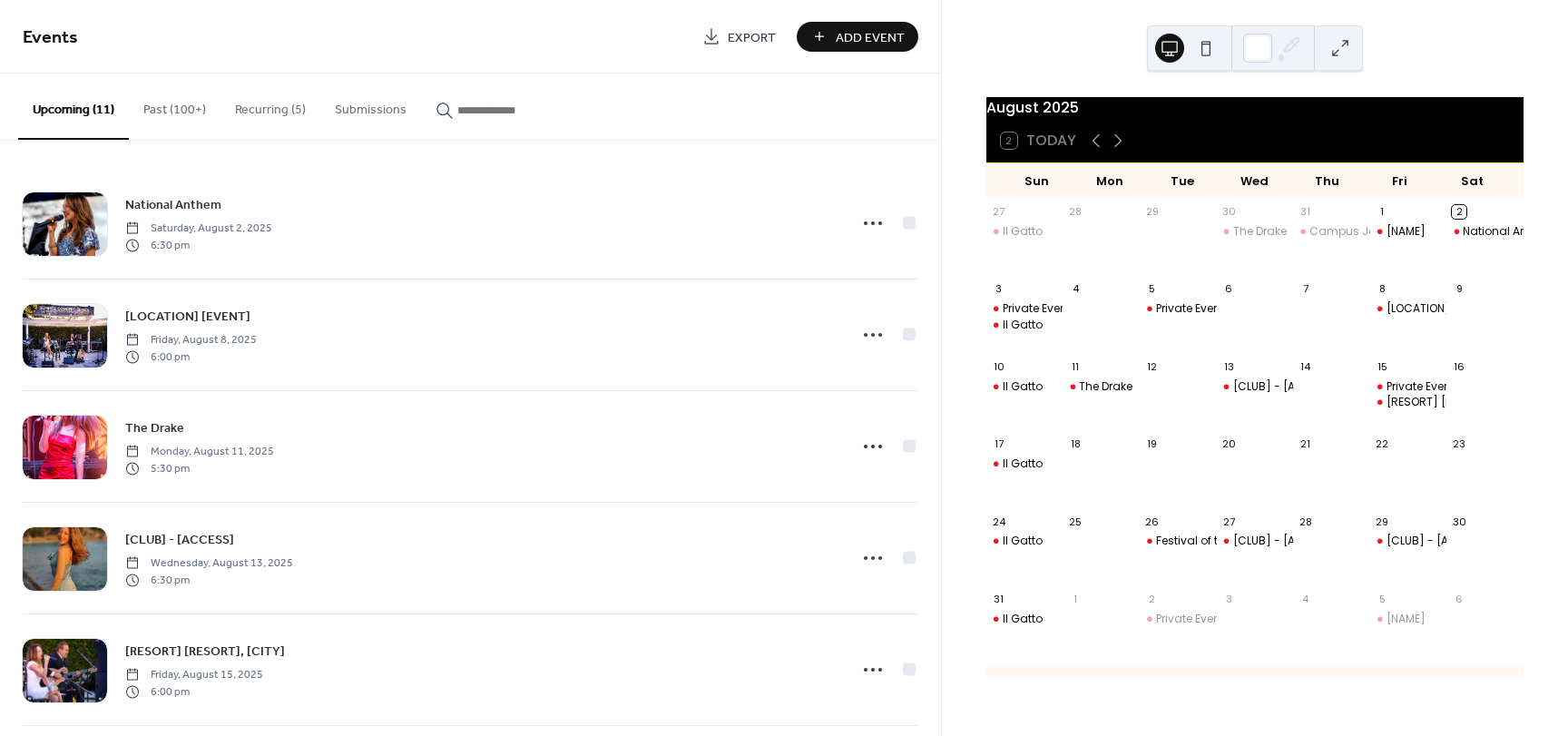 scroll, scrollTop: 0, scrollLeft: 0, axis: both 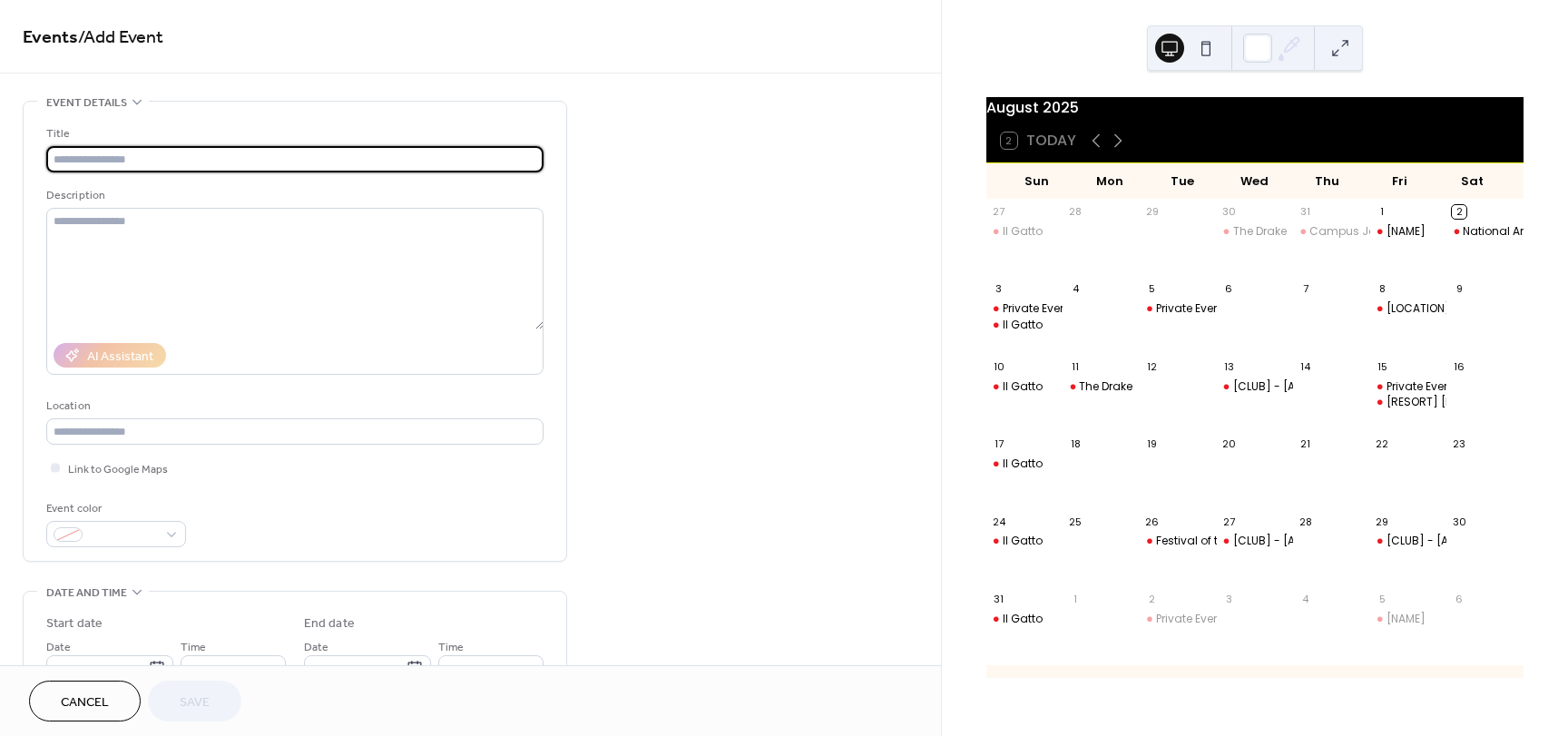 click at bounding box center (295, 159) 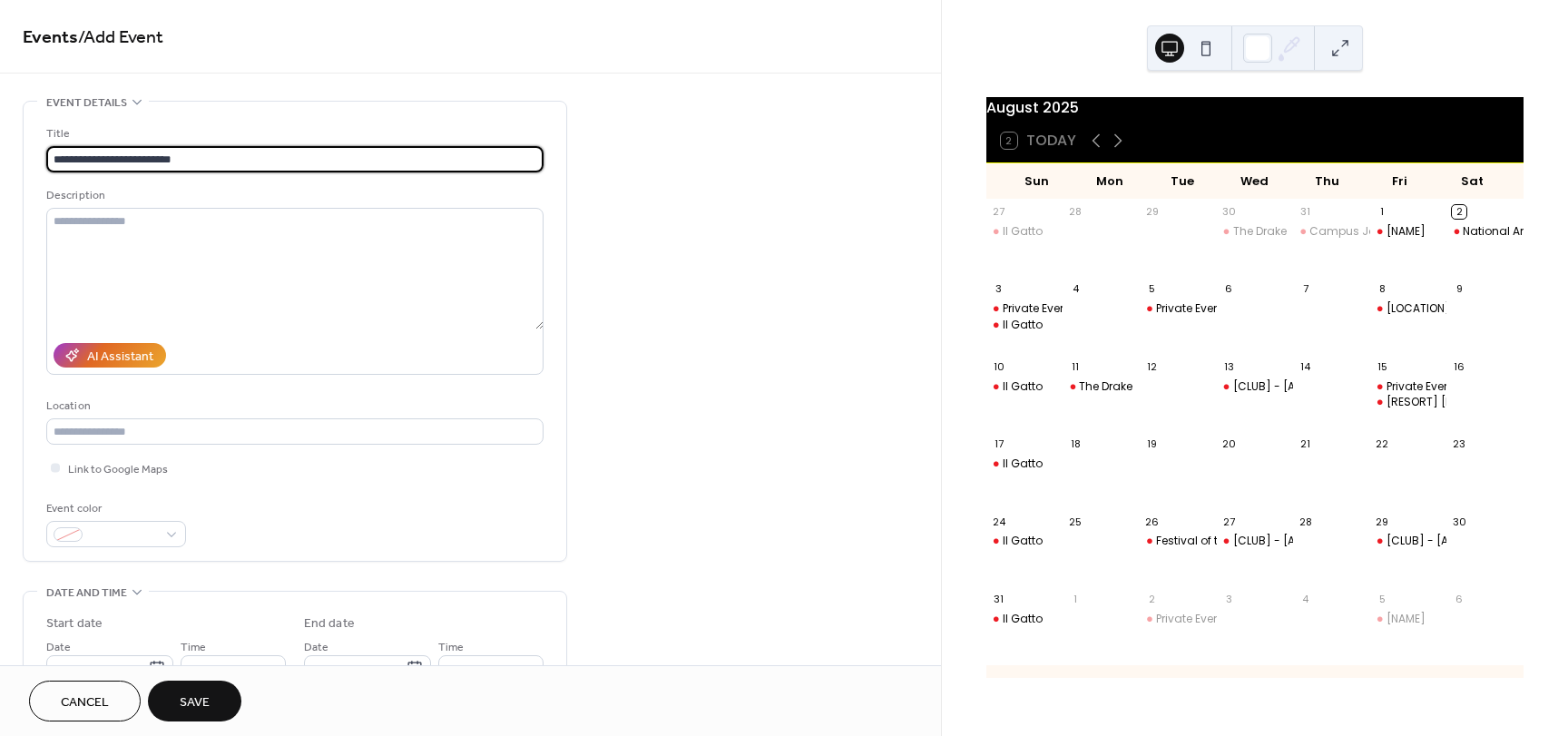 drag, startPoint x: 194, startPoint y: 152, endPoint x: 52, endPoint y: 156, distance: 142.0563 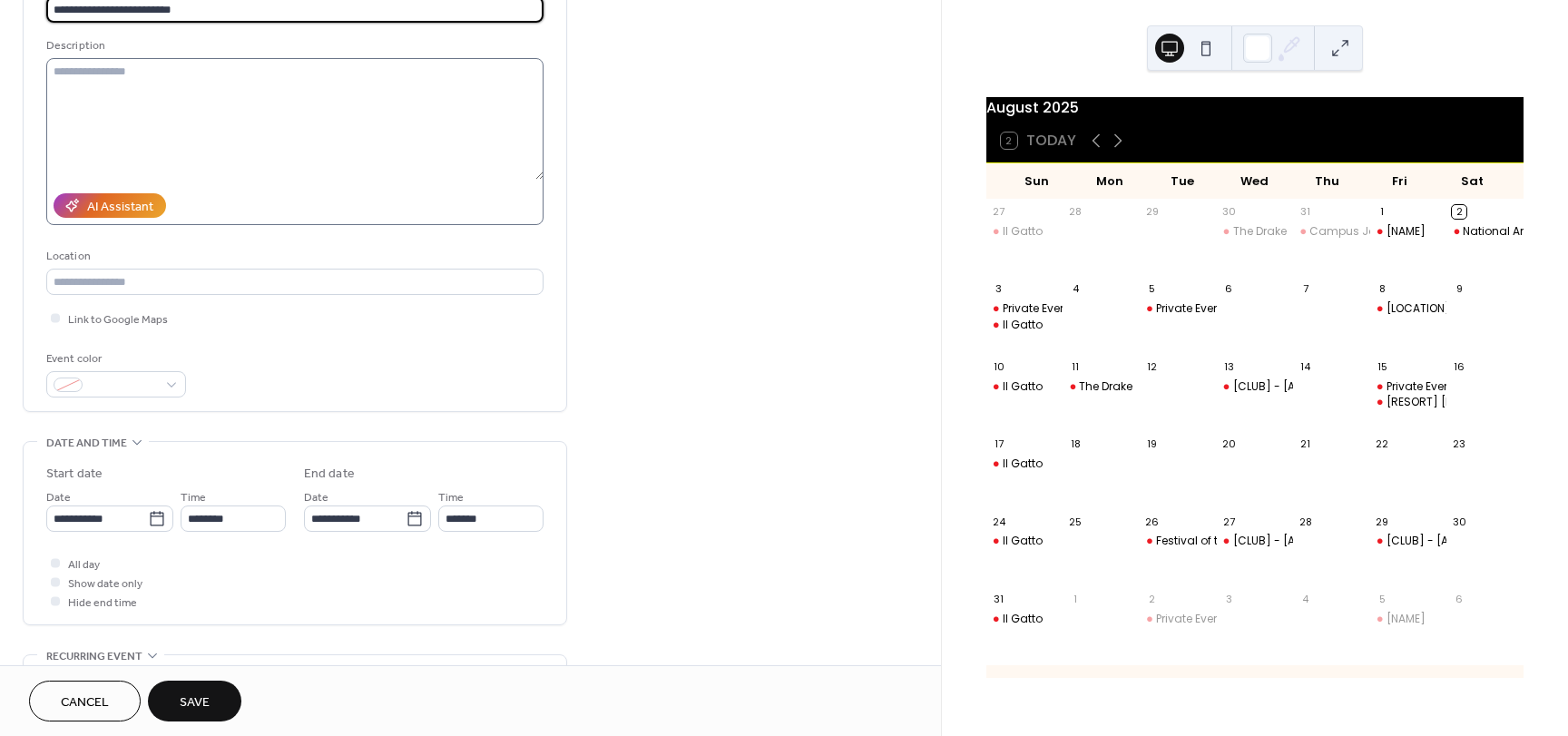 scroll, scrollTop: 182, scrollLeft: 0, axis: vertical 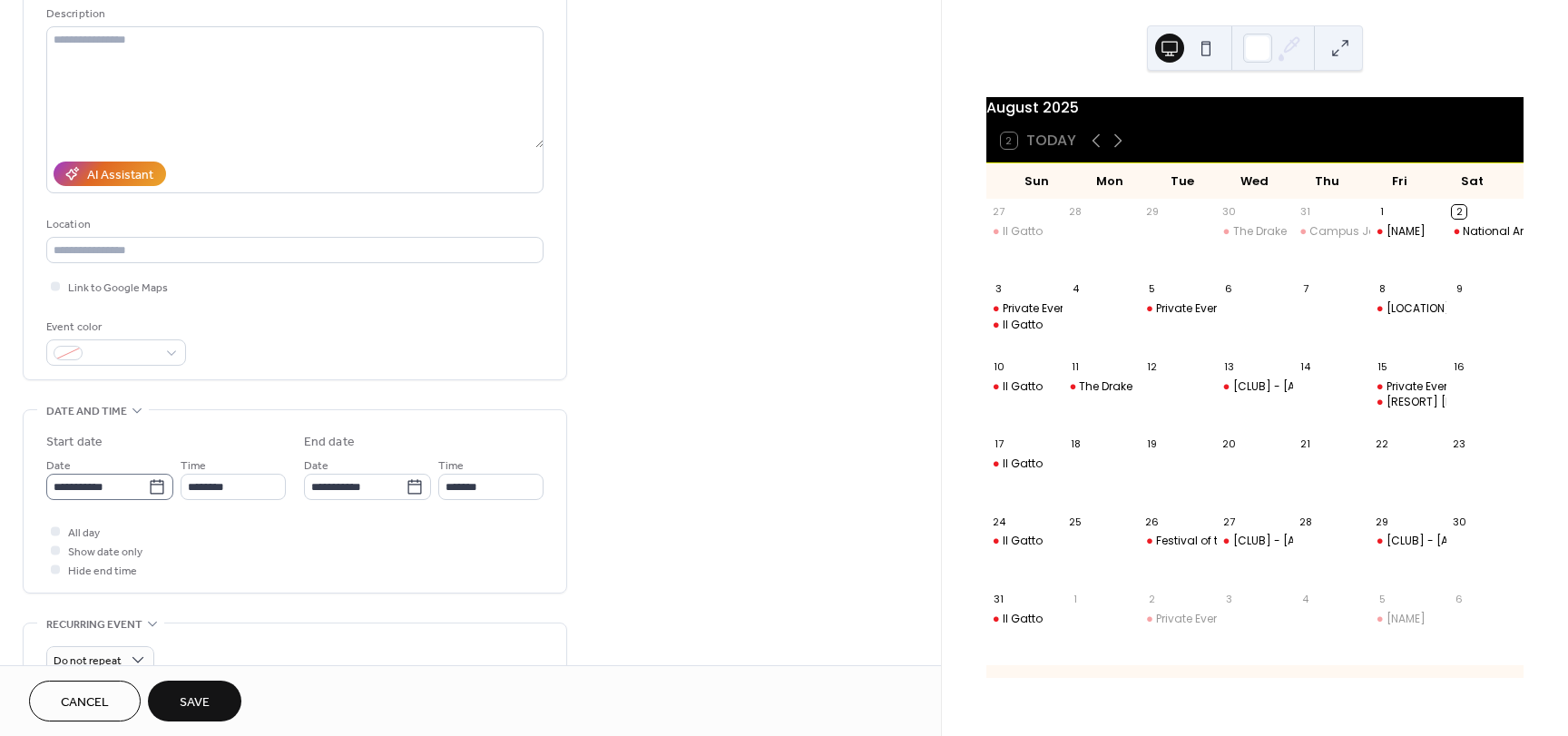 type on "**********" 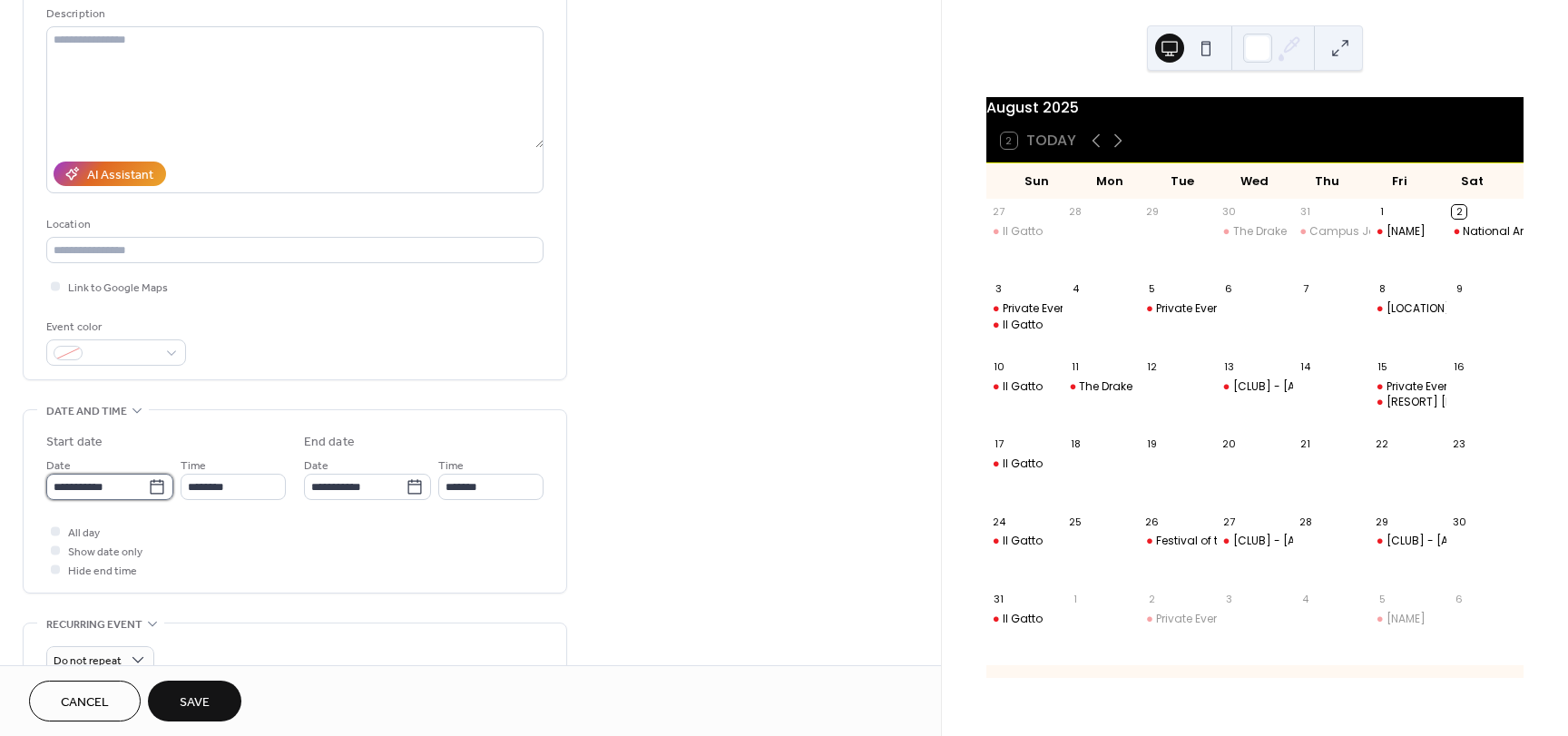 click on "**********" at bounding box center [97, 486] 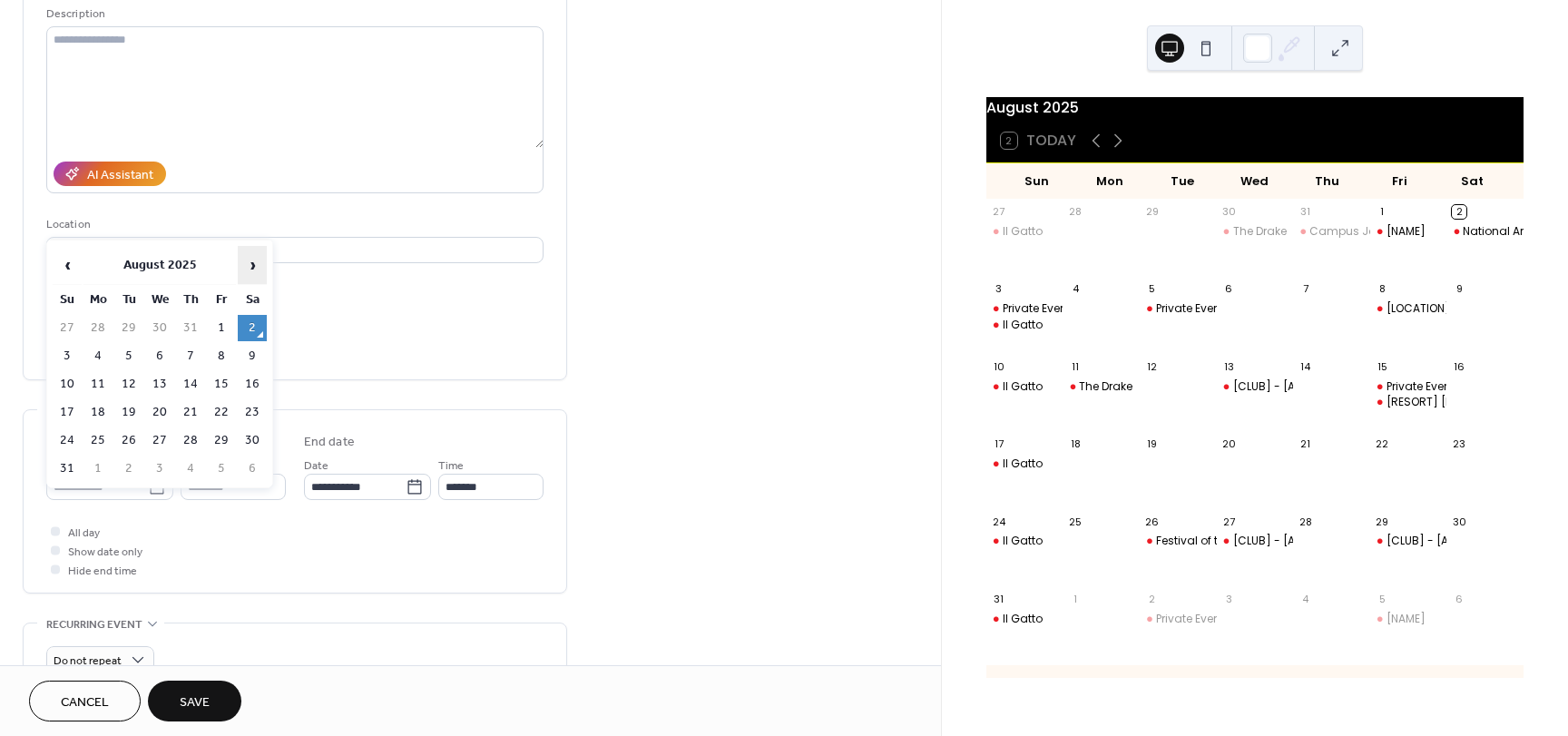 click on "›" at bounding box center [252, 265] 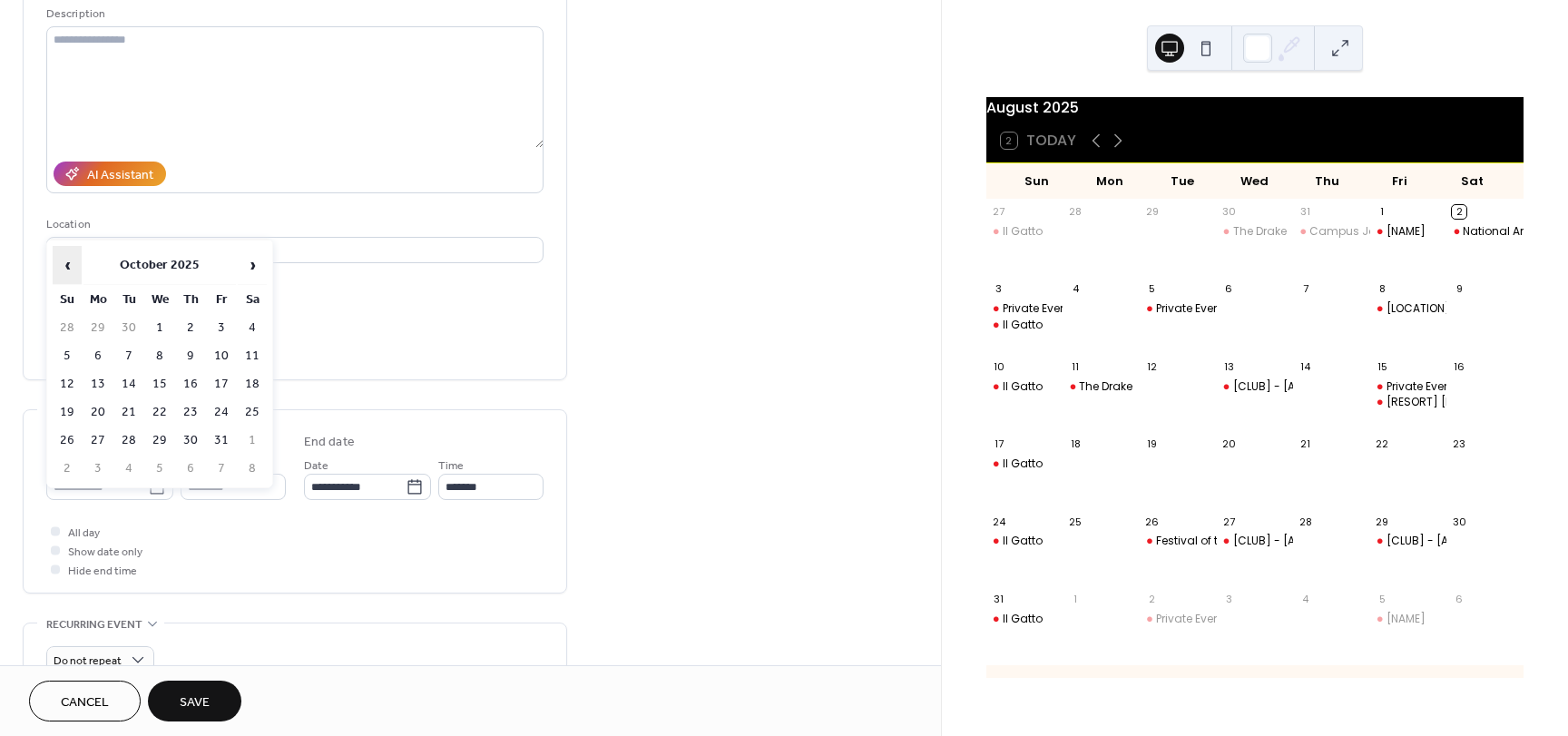 click on "‹" at bounding box center [67, 265] 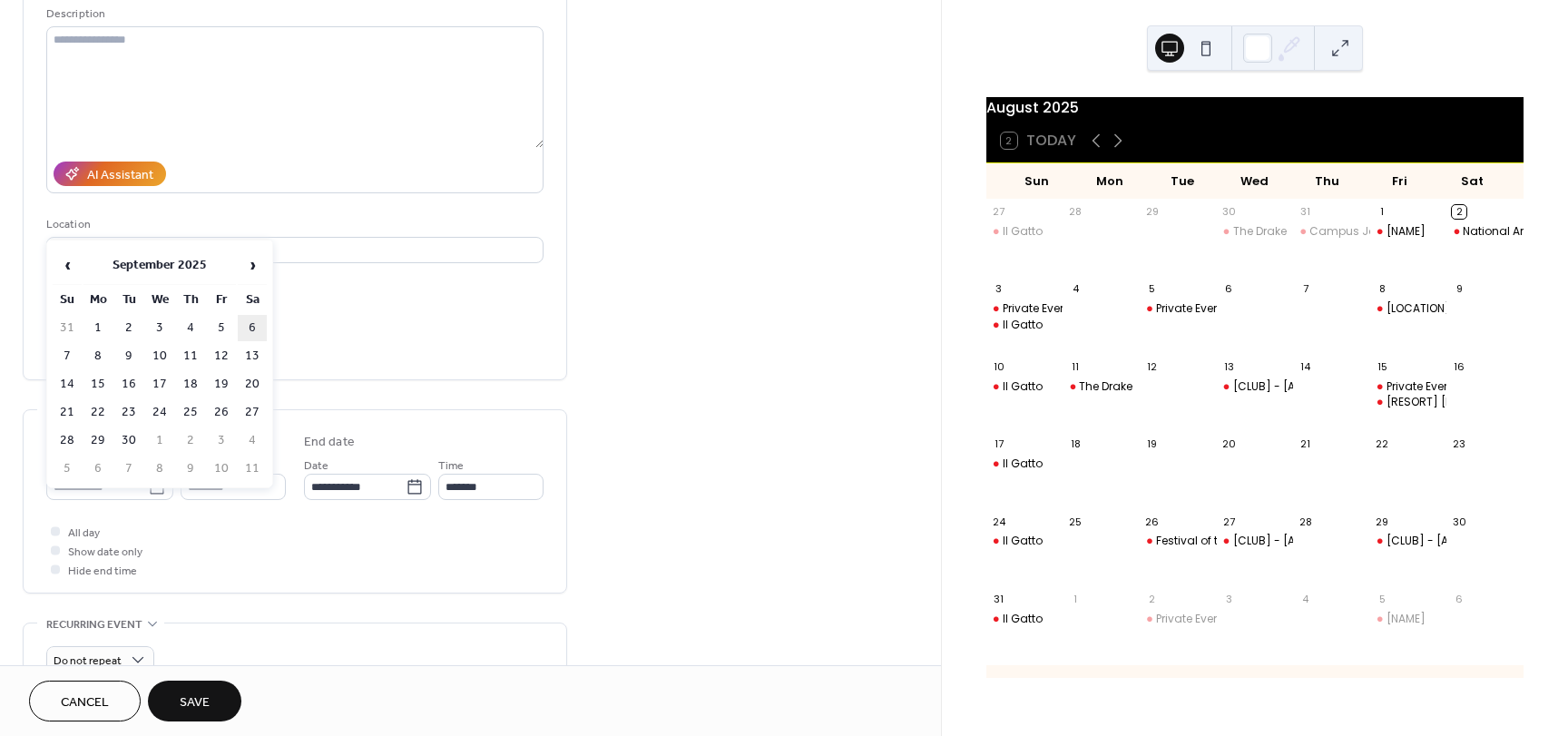 click on "6" at bounding box center (252, 328) 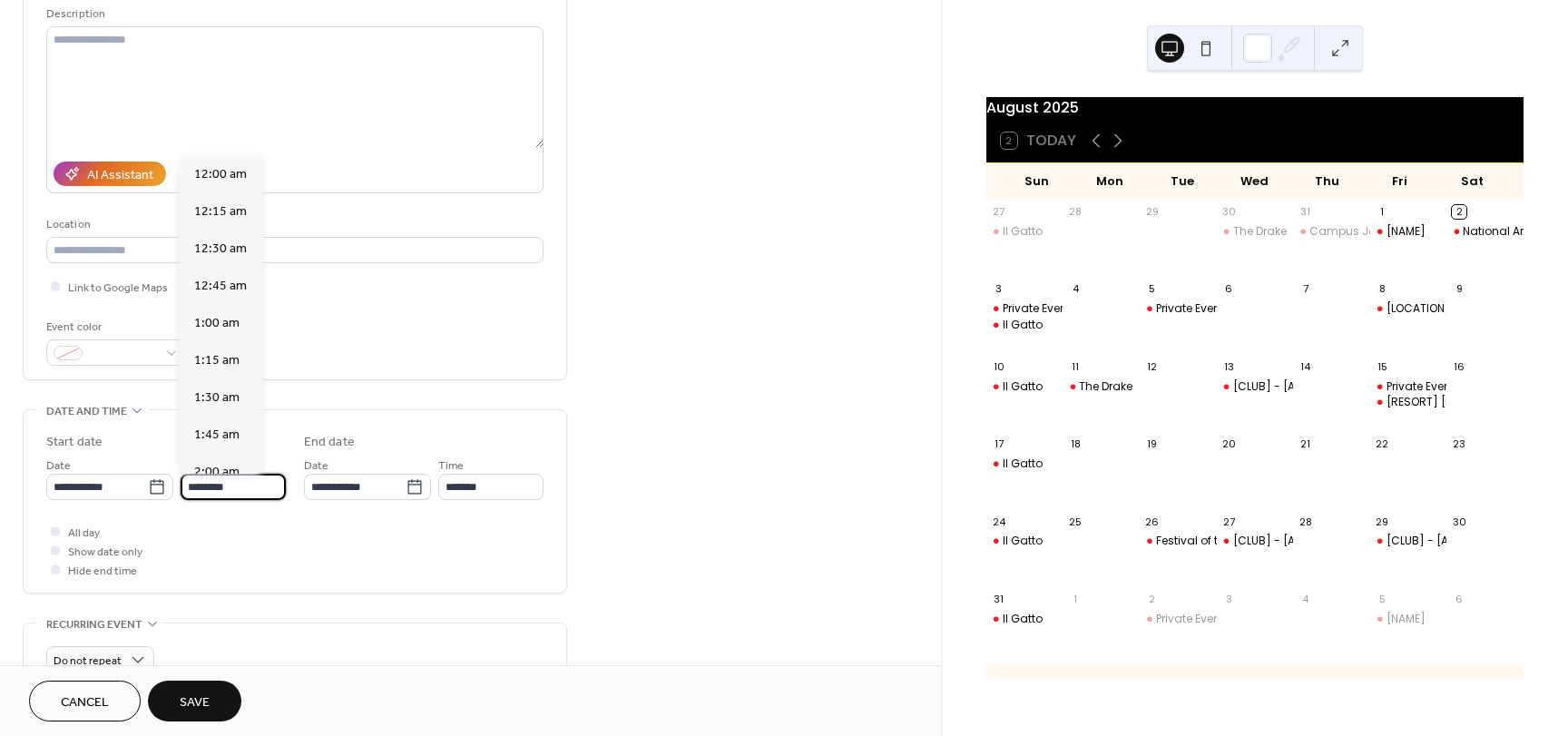 click on "********" at bounding box center (233, 486) 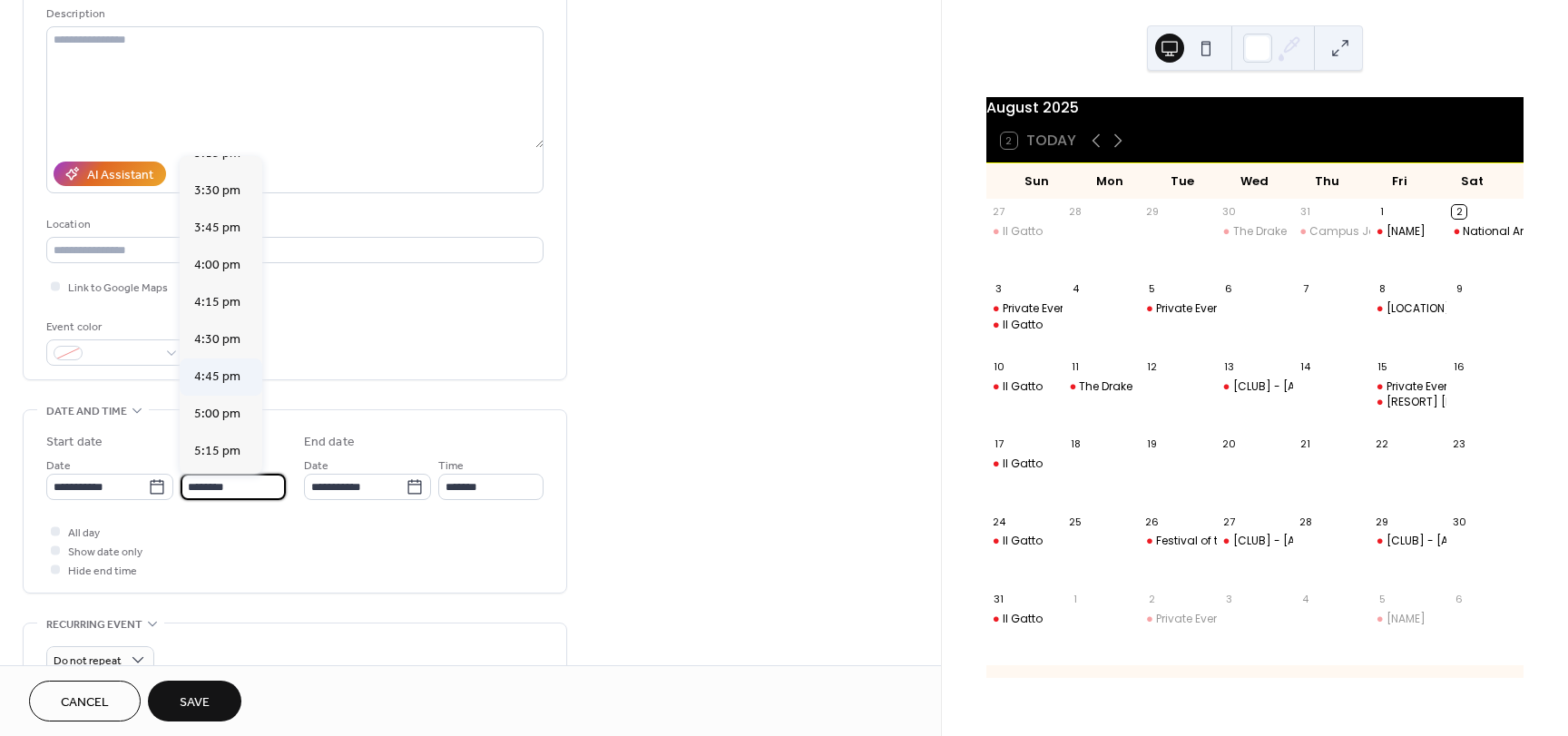 scroll, scrollTop: 2512, scrollLeft: 0, axis: vertical 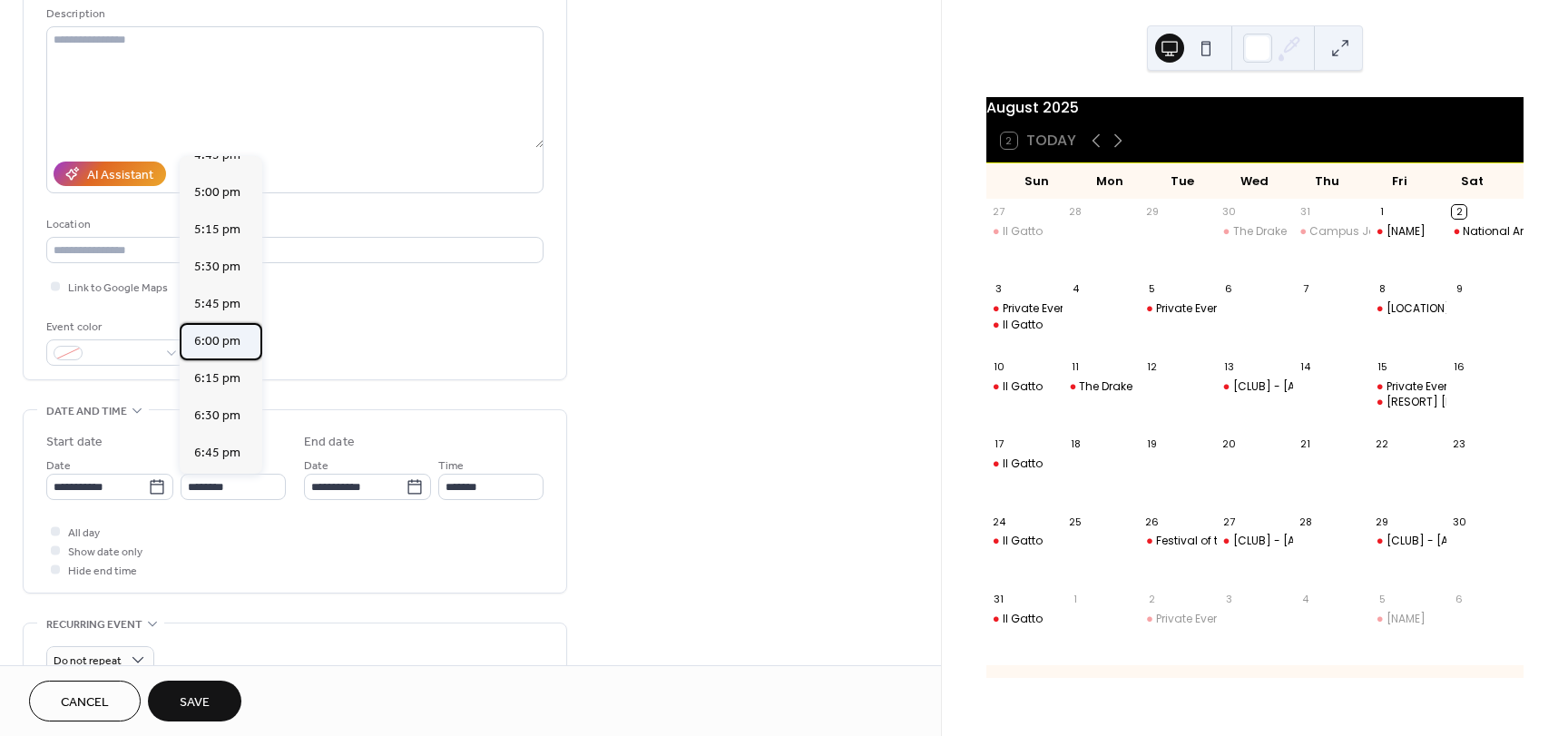 click on "6:00 pm" at bounding box center [217, 341] 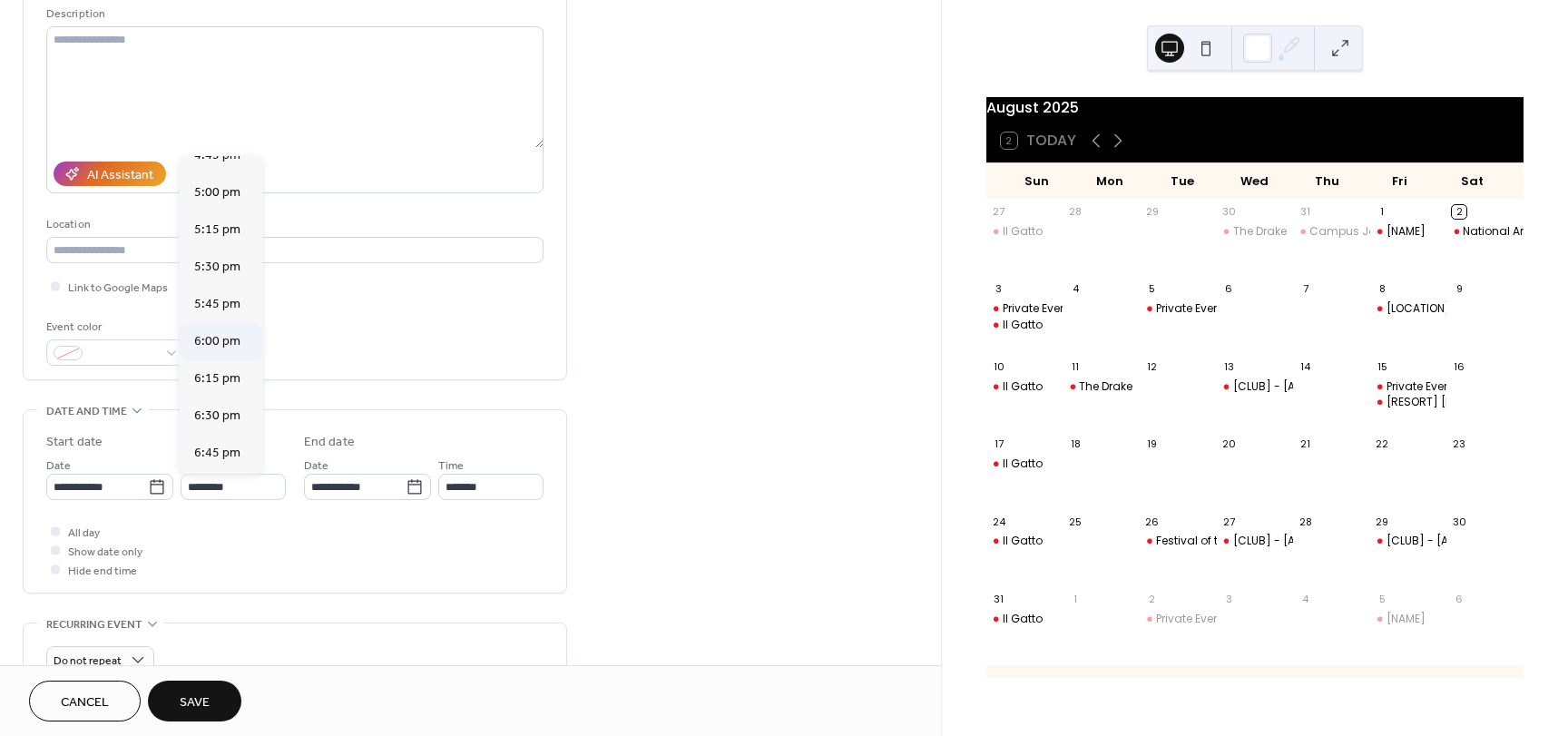 type on "*******" 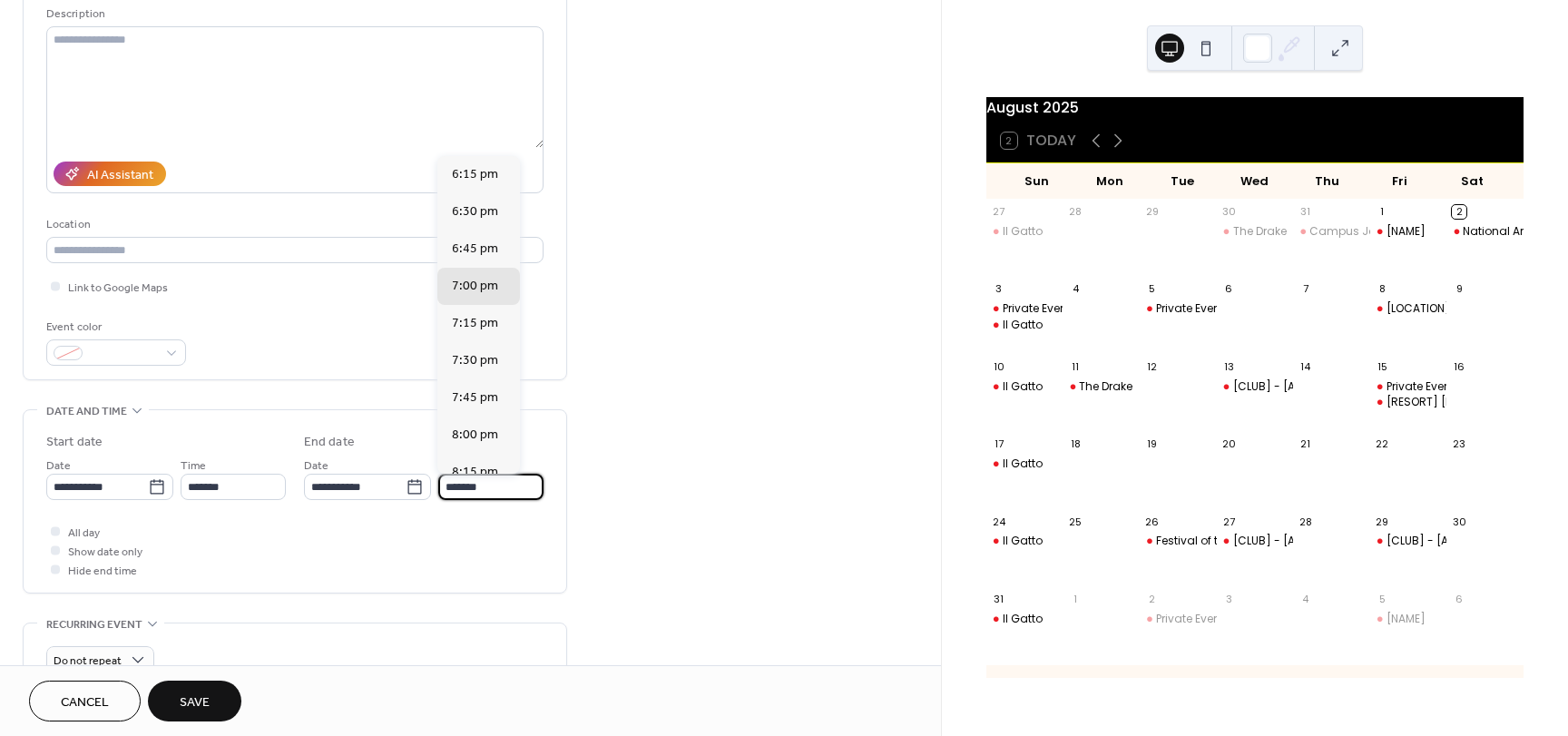 click on "*******" at bounding box center [491, 486] 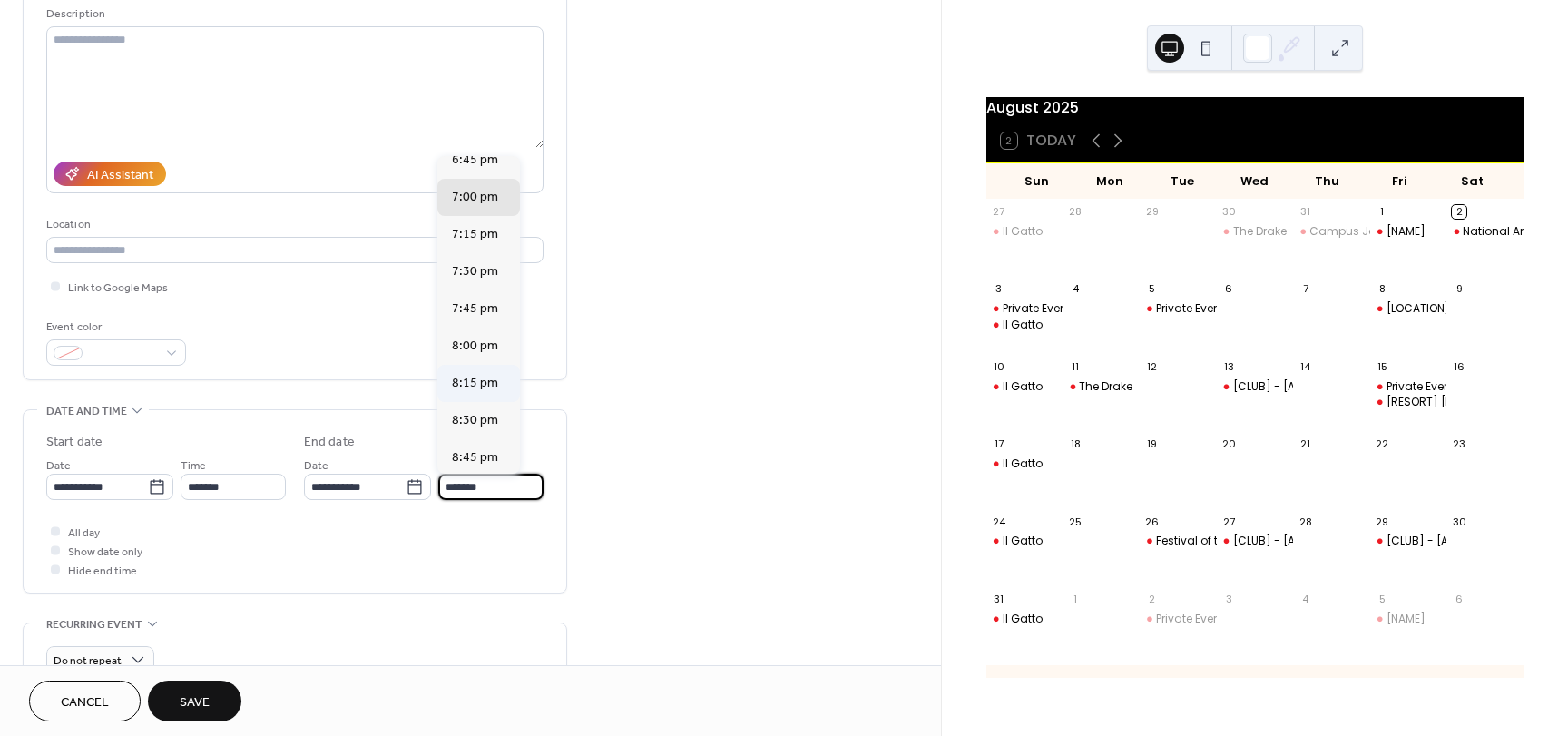 scroll, scrollTop: 91, scrollLeft: 0, axis: vertical 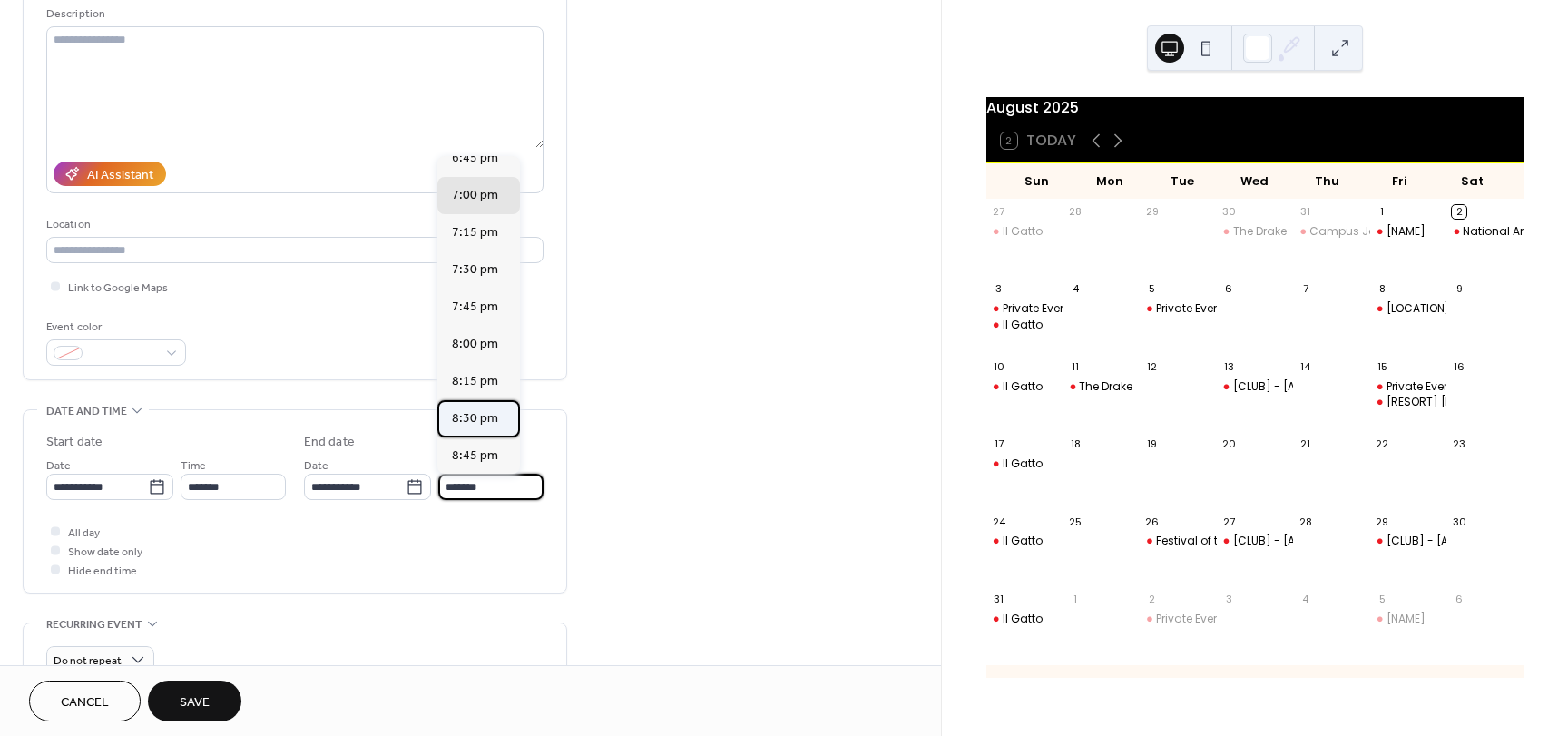 click on "8:30 pm" at bounding box center (475, 418) 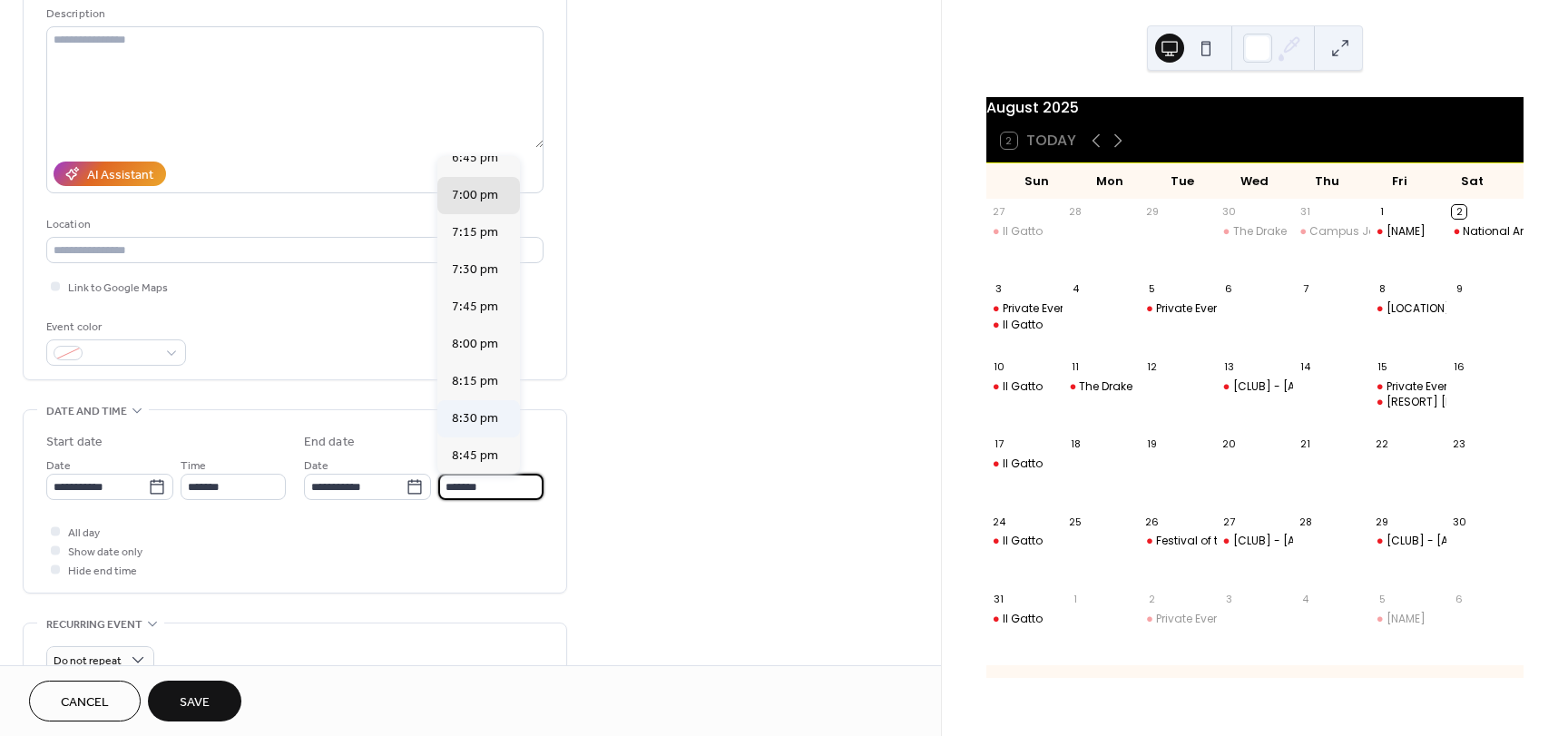 type on "*******" 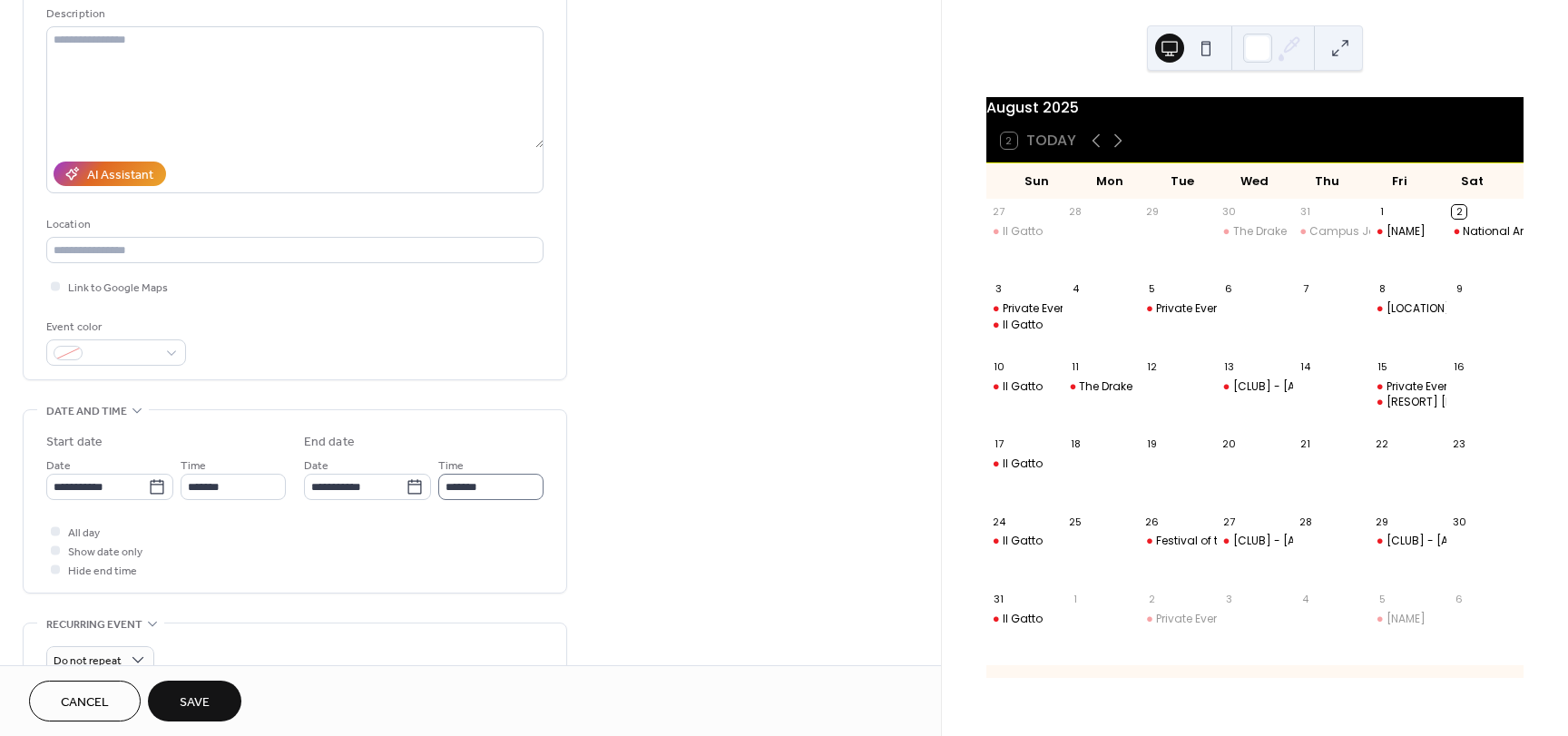 scroll, scrollTop: 1, scrollLeft: 0, axis: vertical 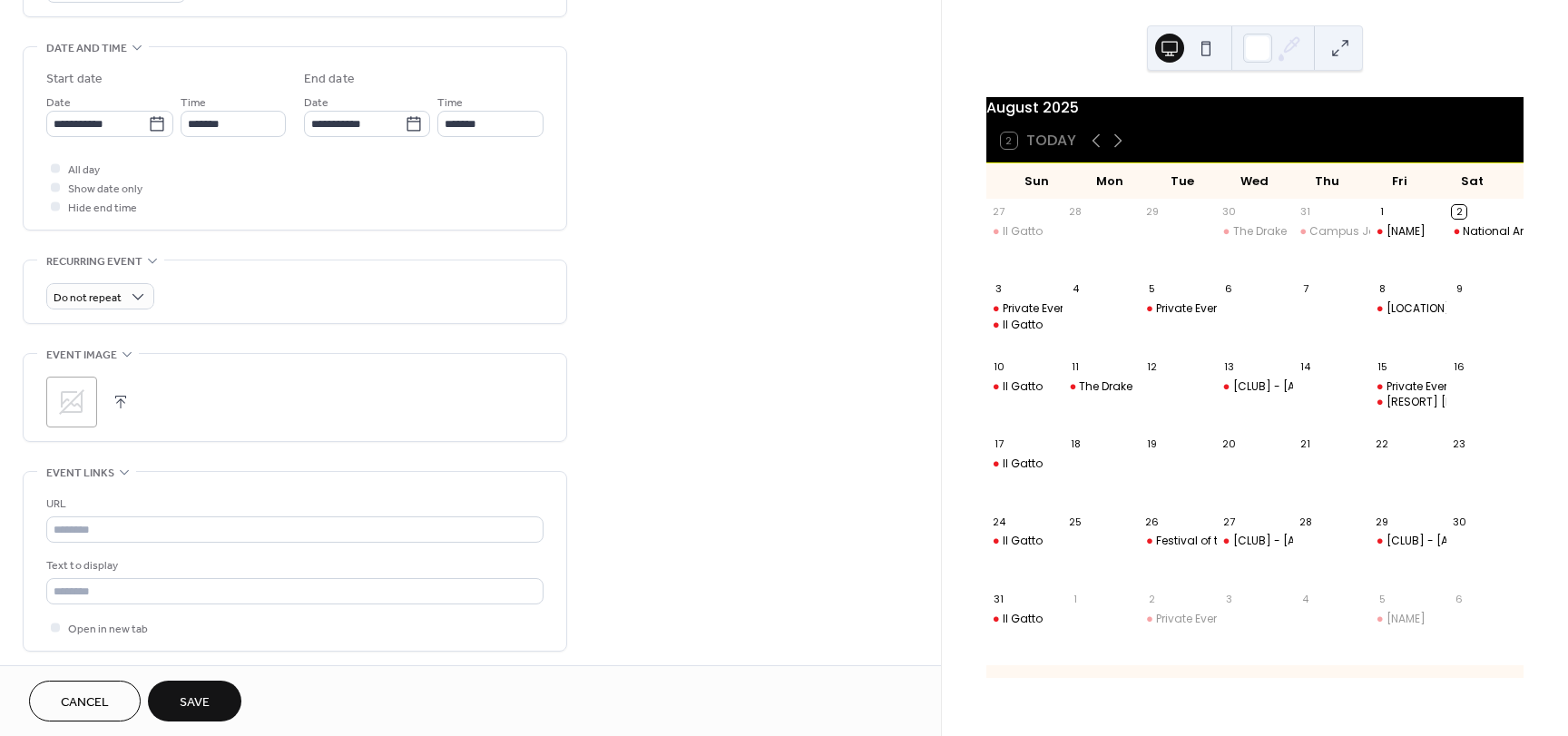 click 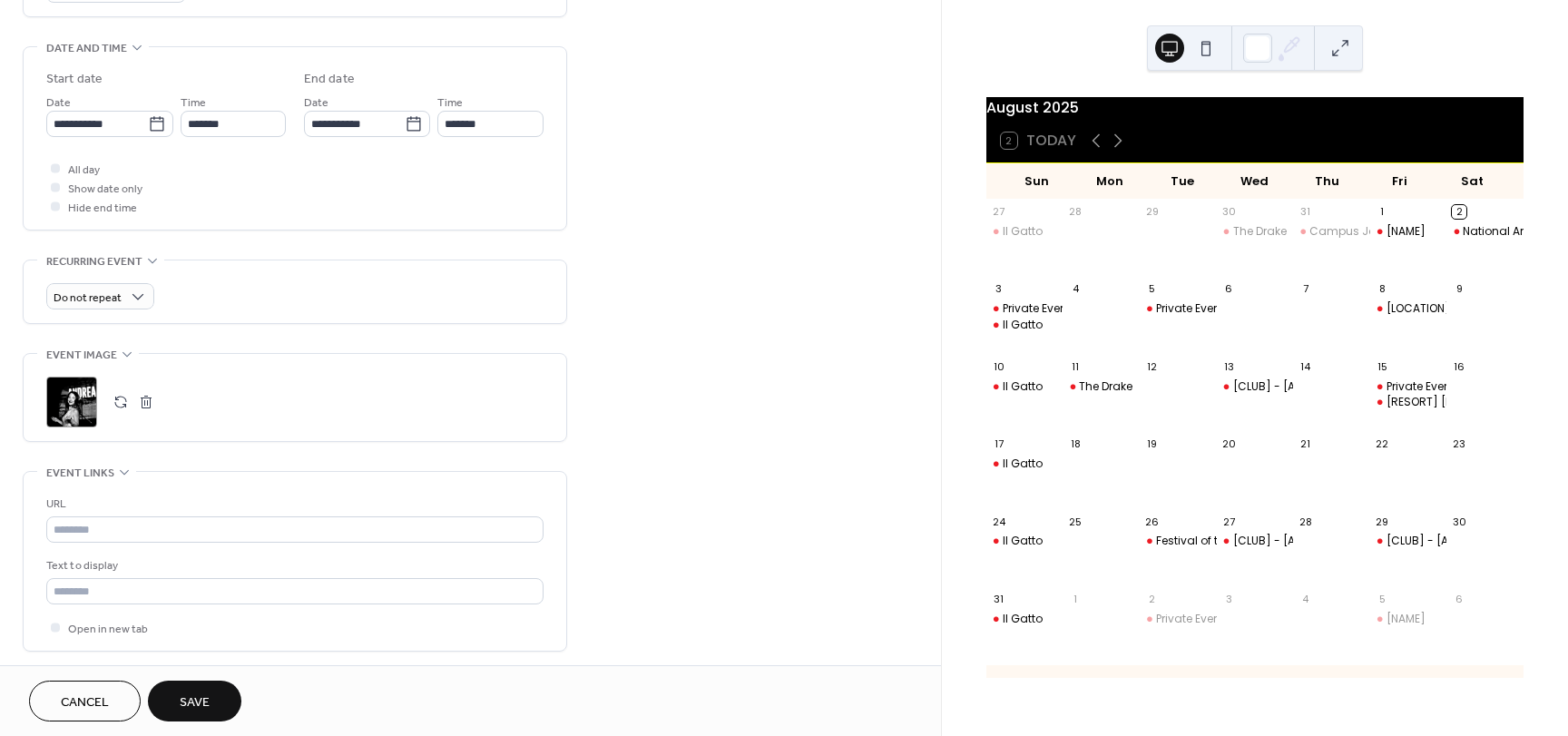 click on "Save" at bounding box center [194, 702] 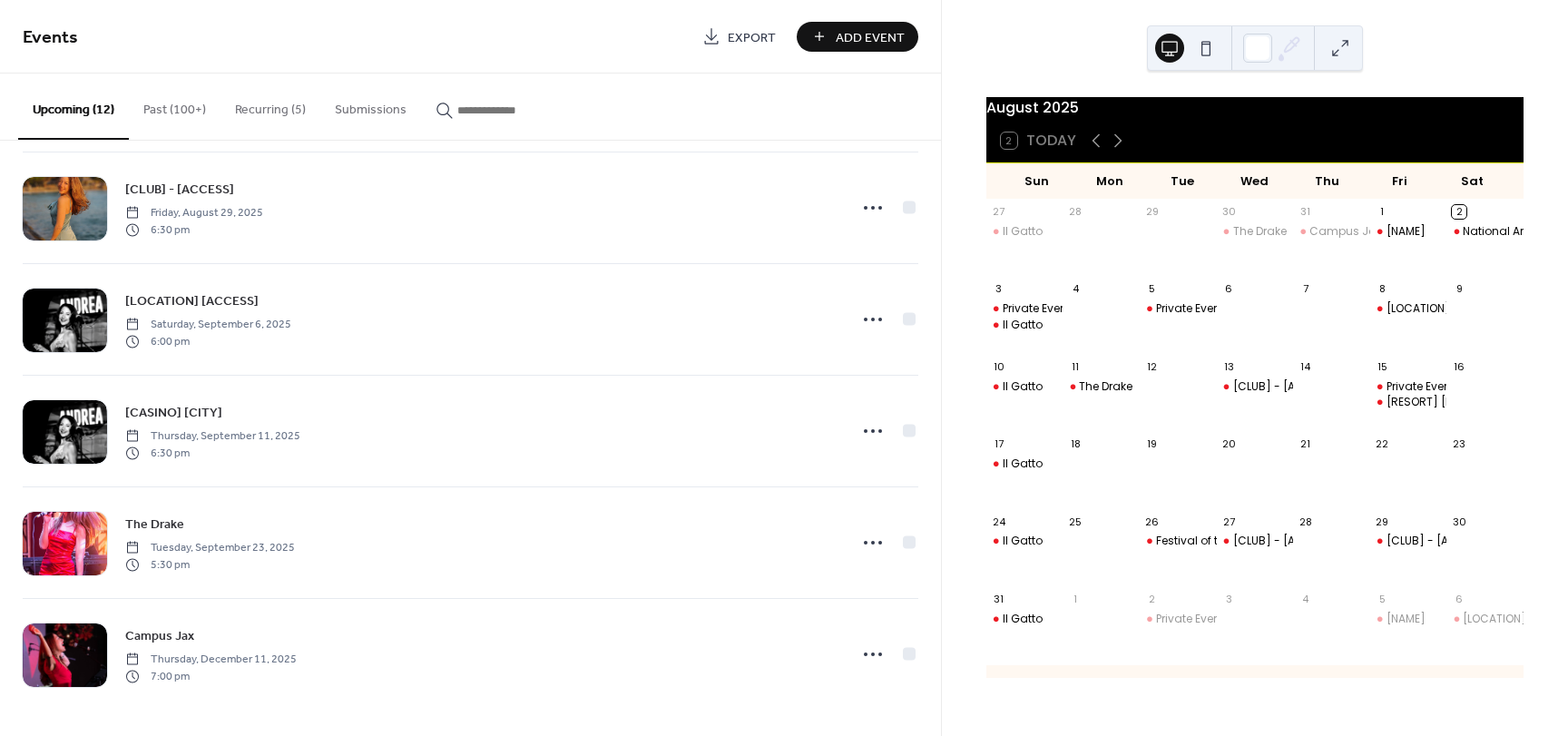 scroll, scrollTop: 798, scrollLeft: 0, axis: vertical 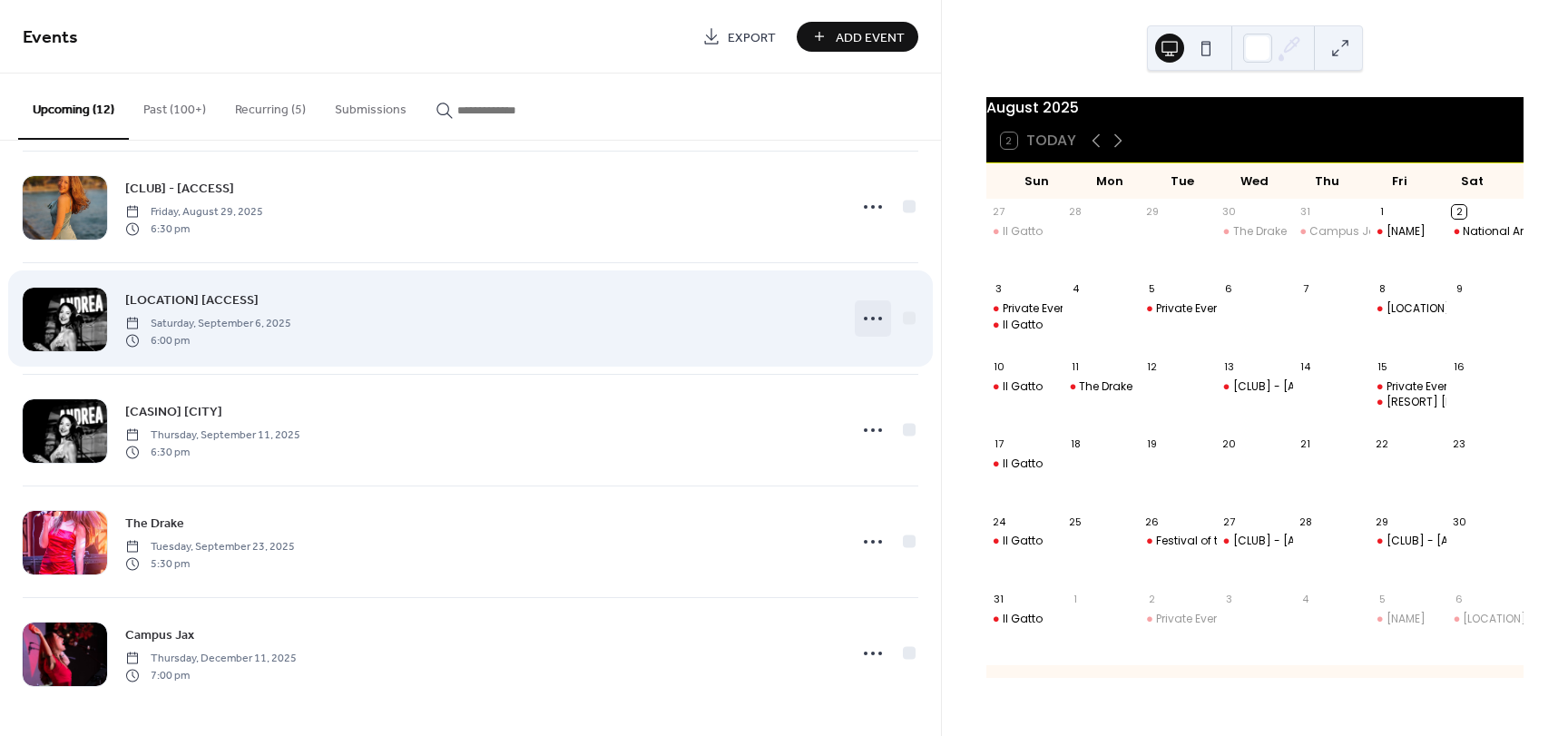click 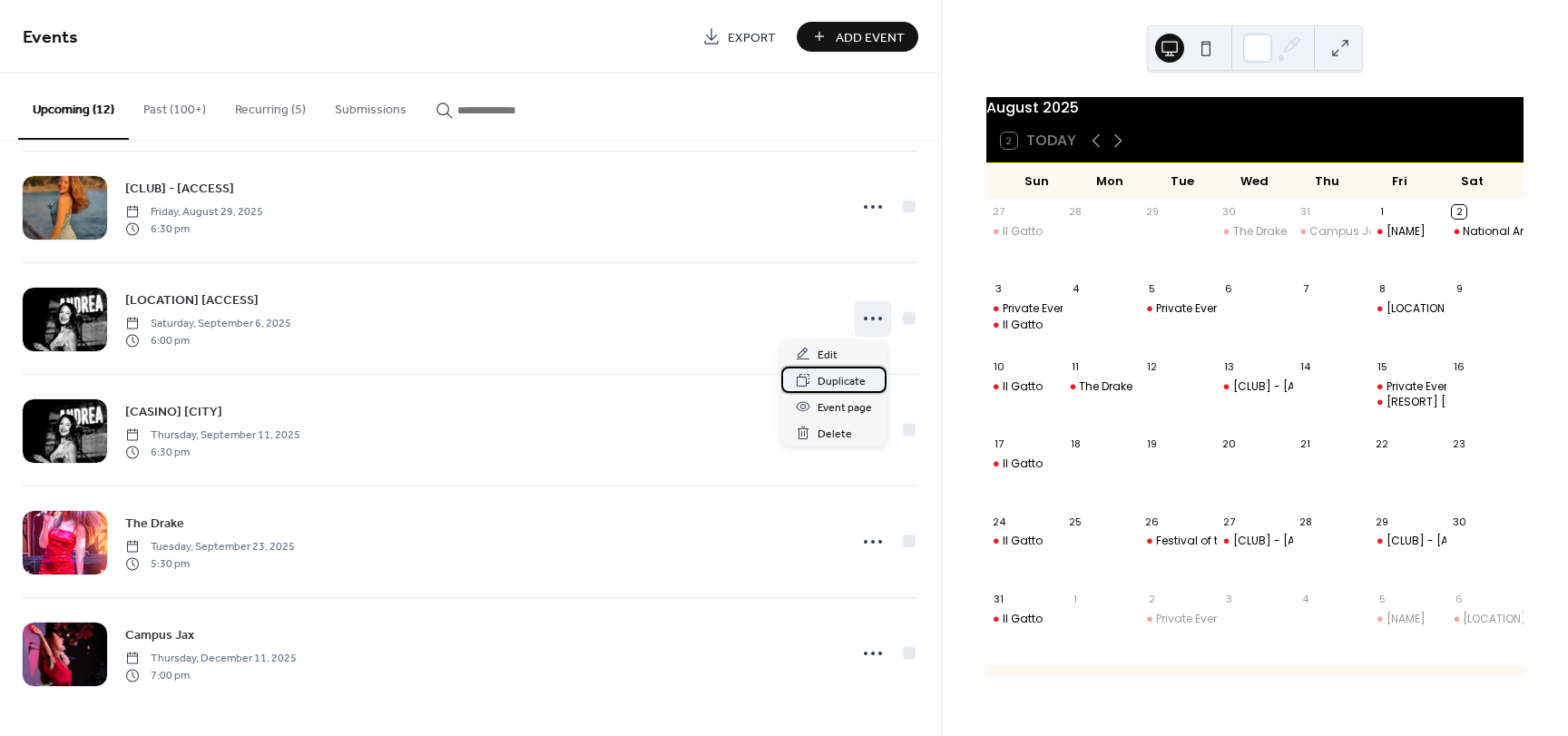 click on "Duplicate" at bounding box center (841, 381) 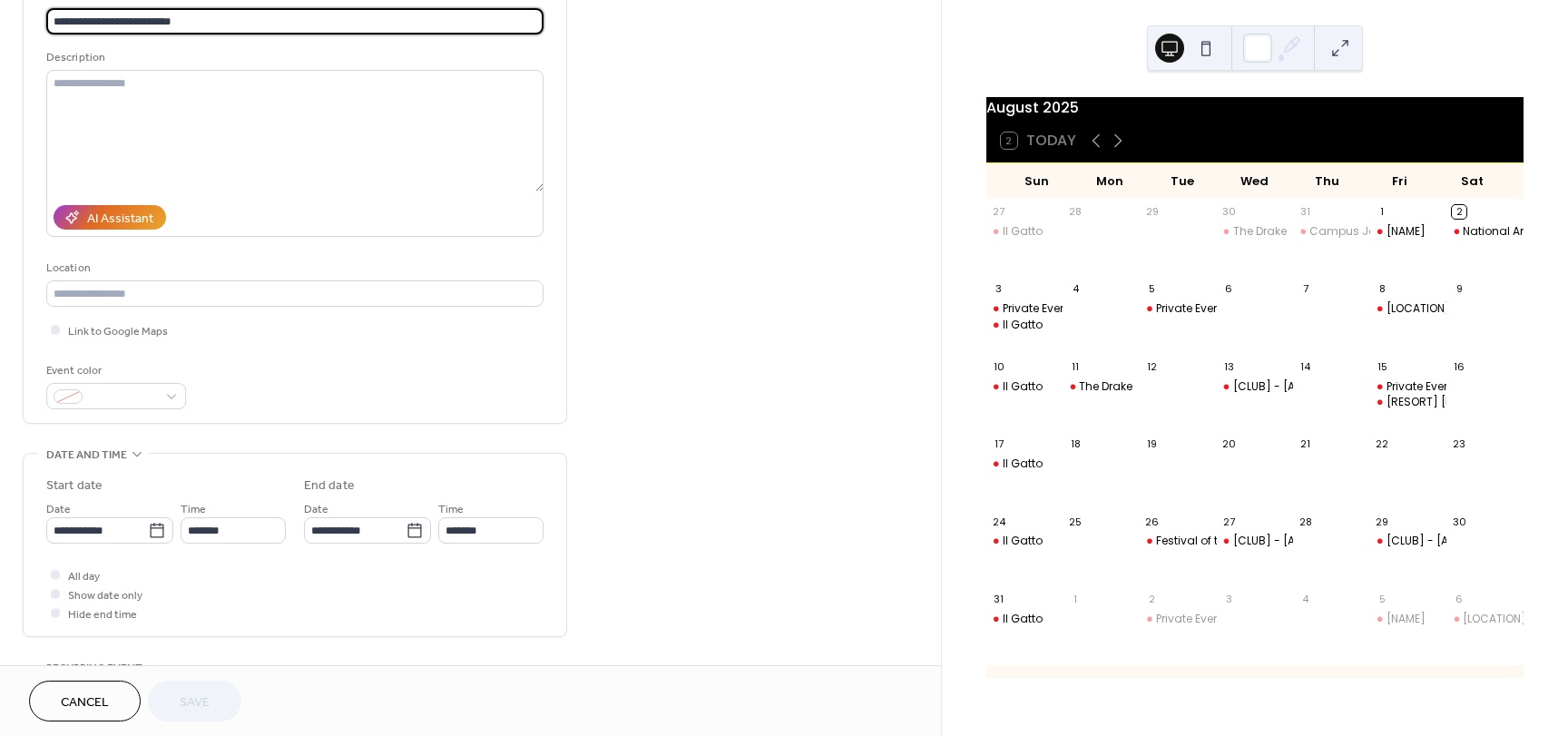scroll, scrollTop: 182, scrollLeft: 0, axis: vertical 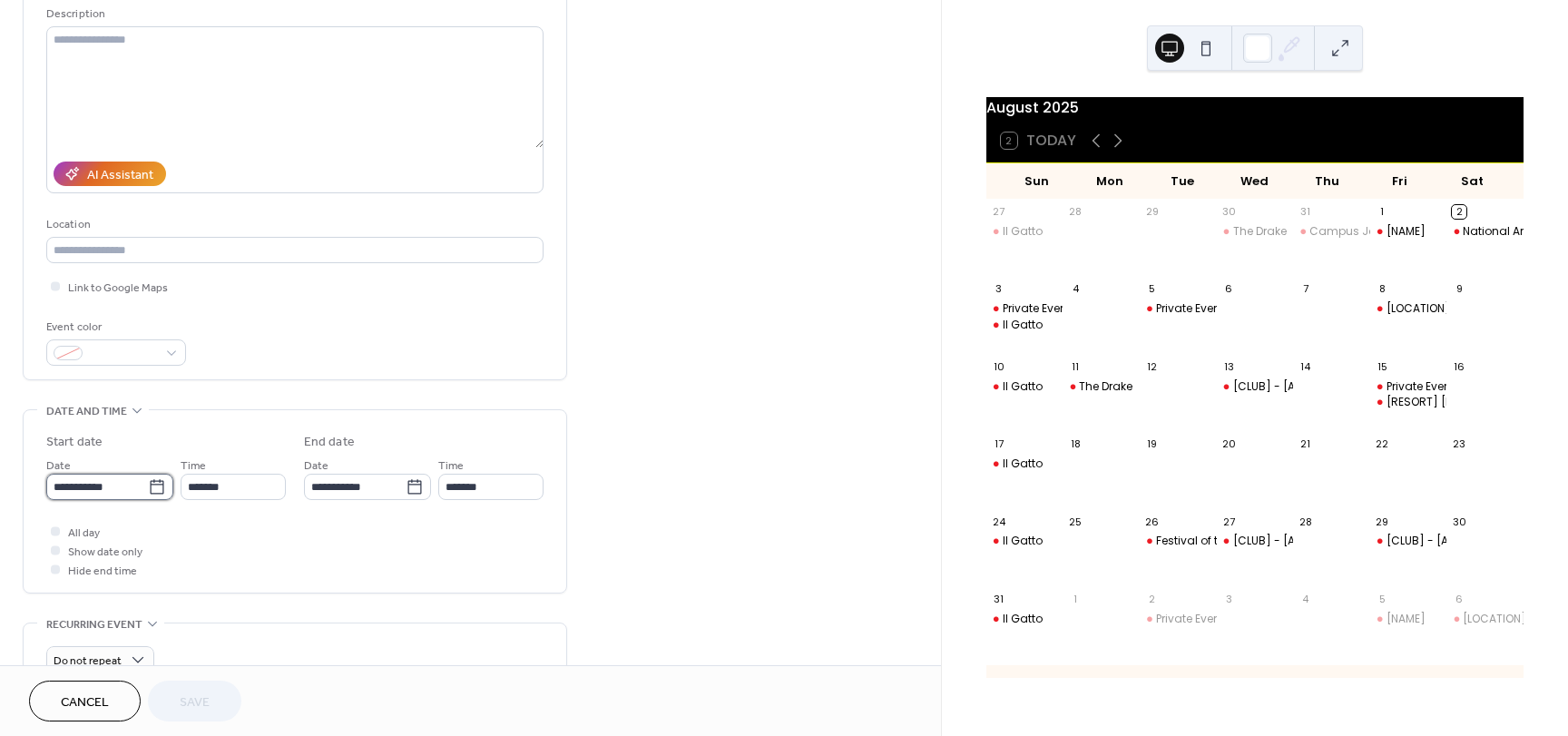 click on "**********" at bounding box center [97, 486] 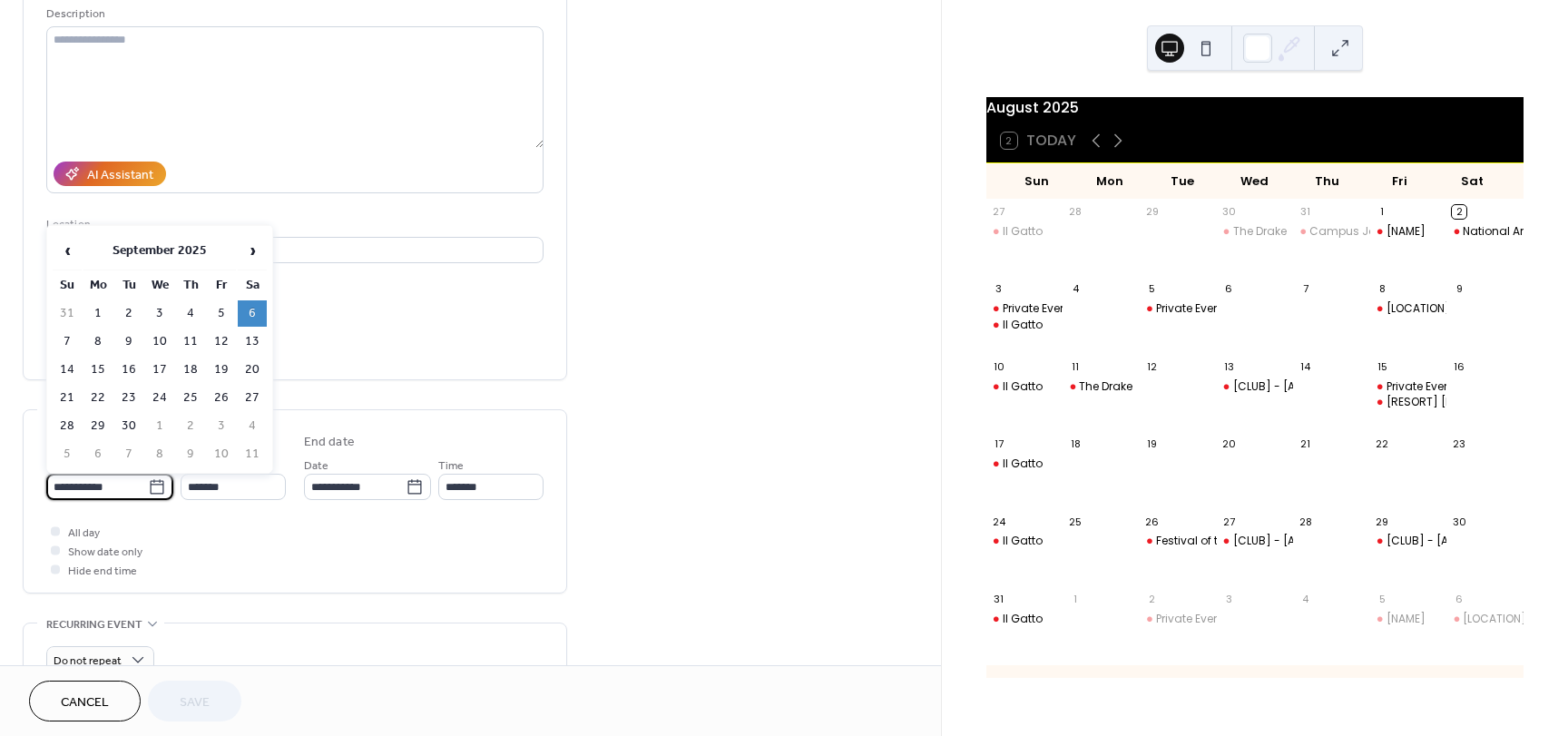click on "20" at bounding box center [252, 369] 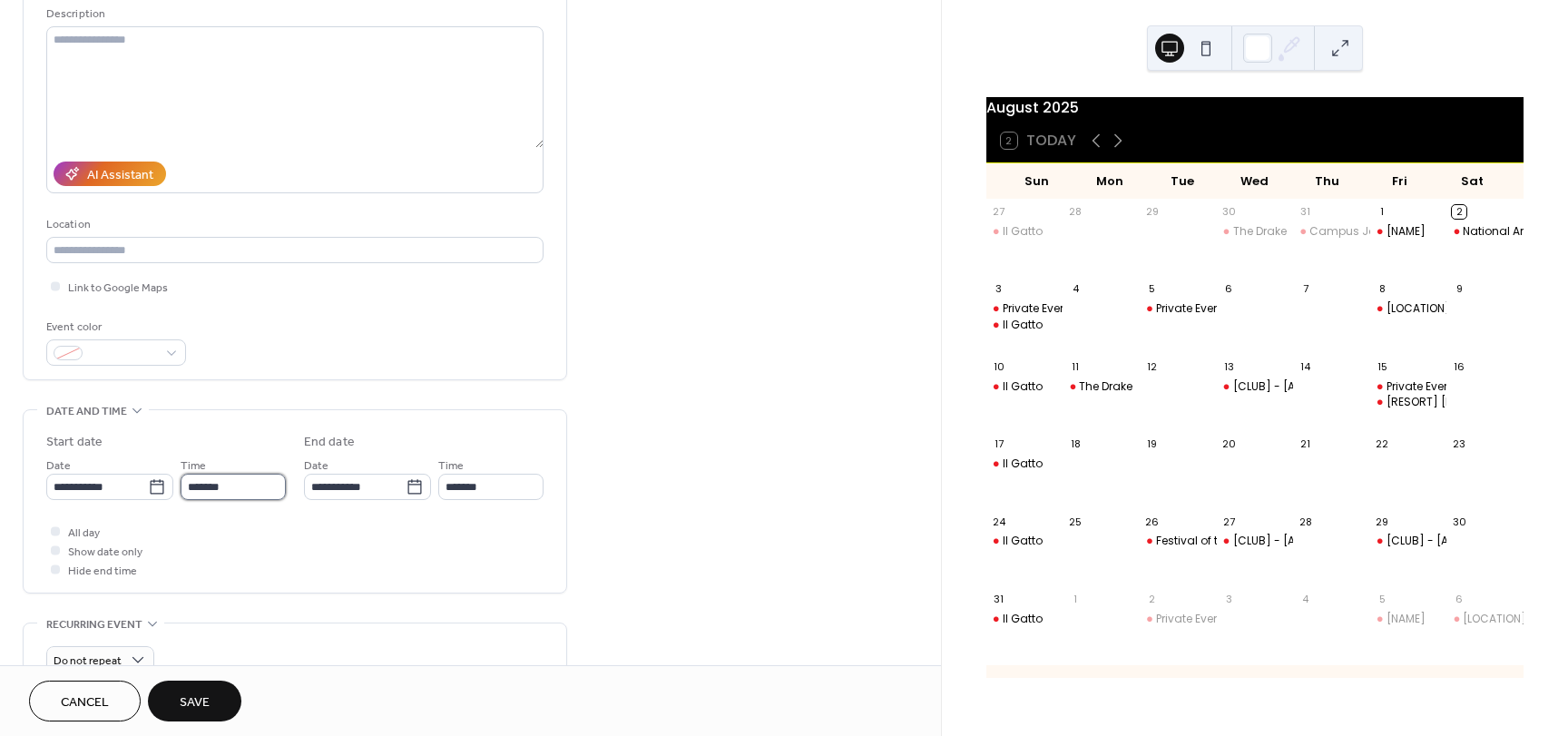 click on "*******" at bounding box center [233, 486] 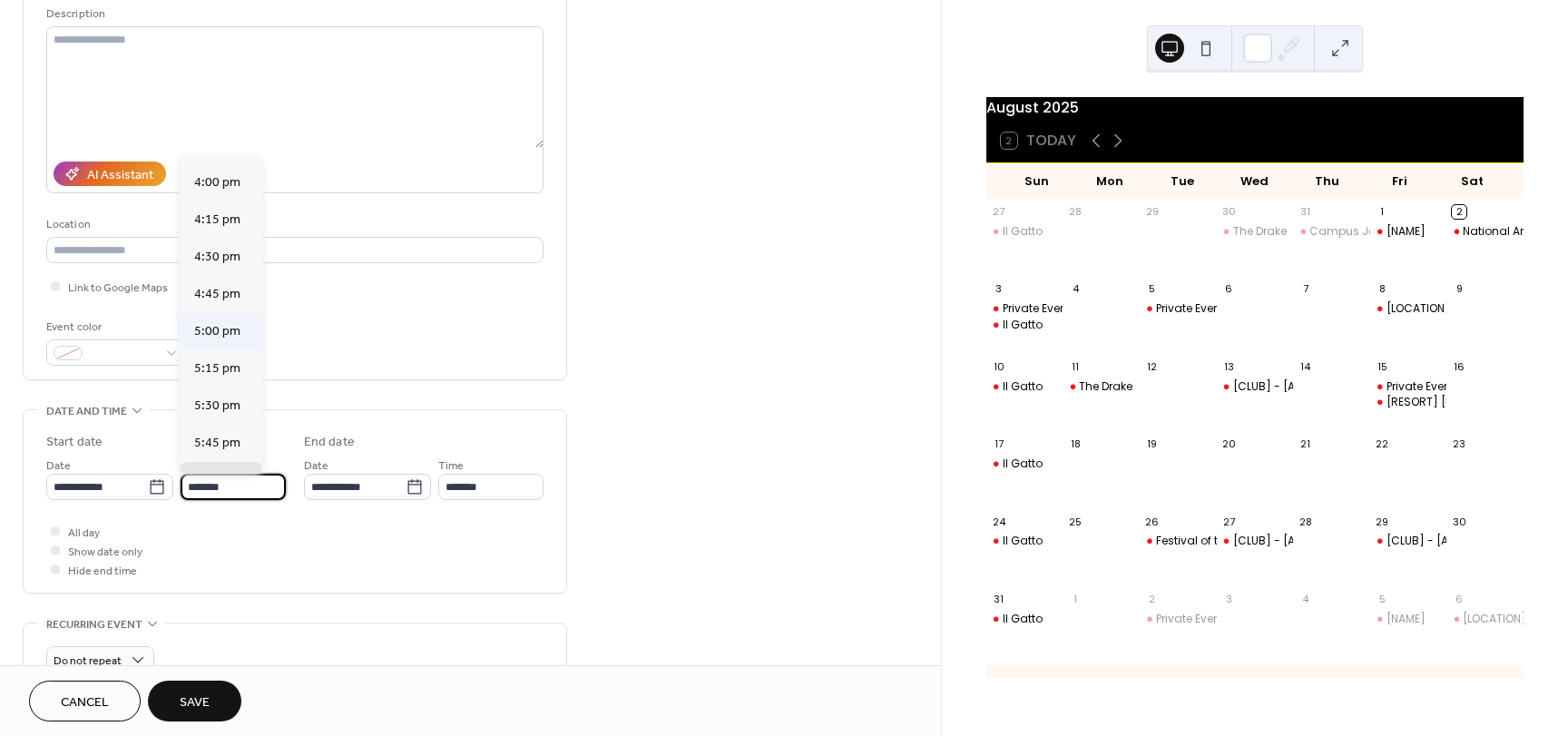 scroll, scrollTop: 2316, scrollLeft: 0, axis: vertical 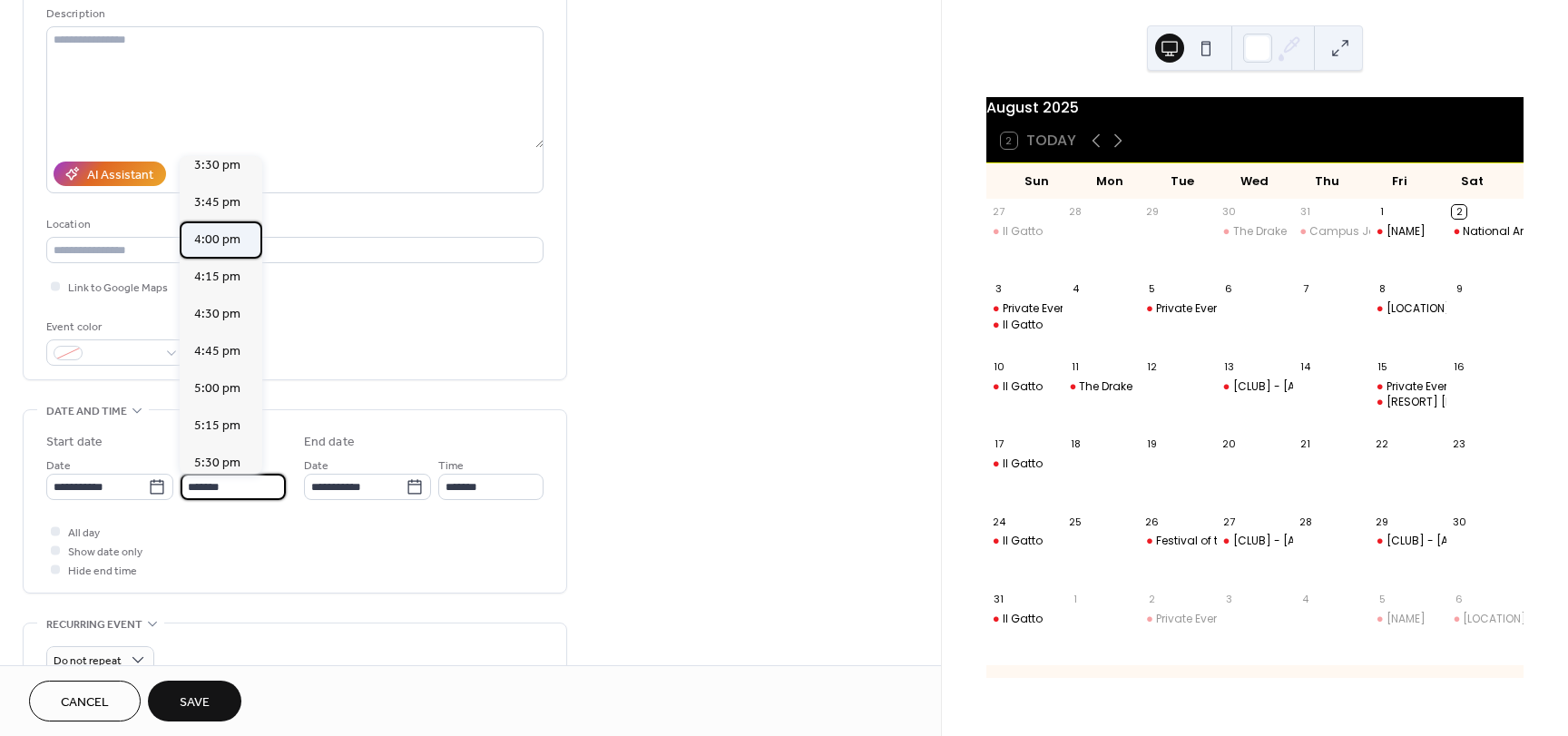 click on "4:00 pm" at bounding box center [217, 240] 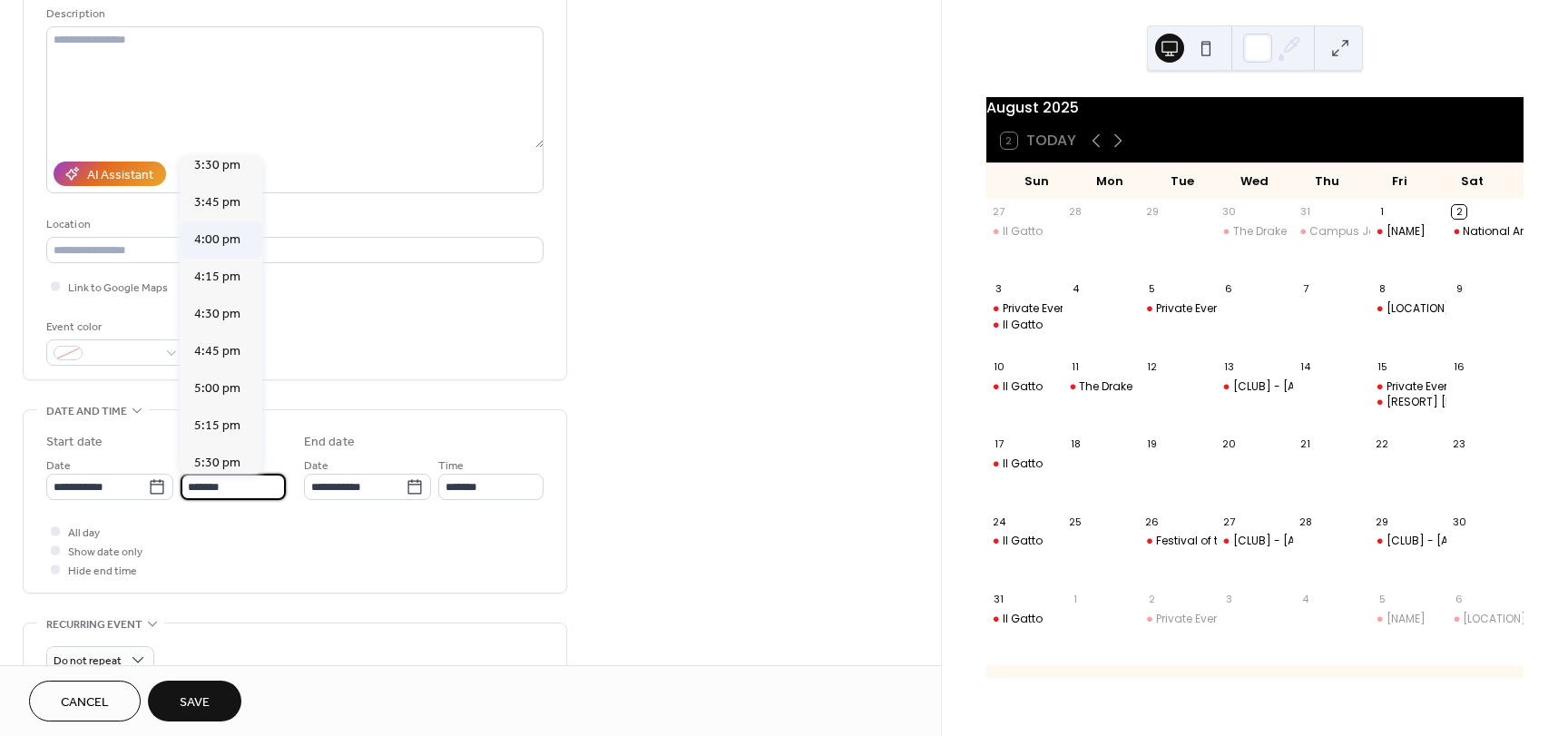 type on "*******" 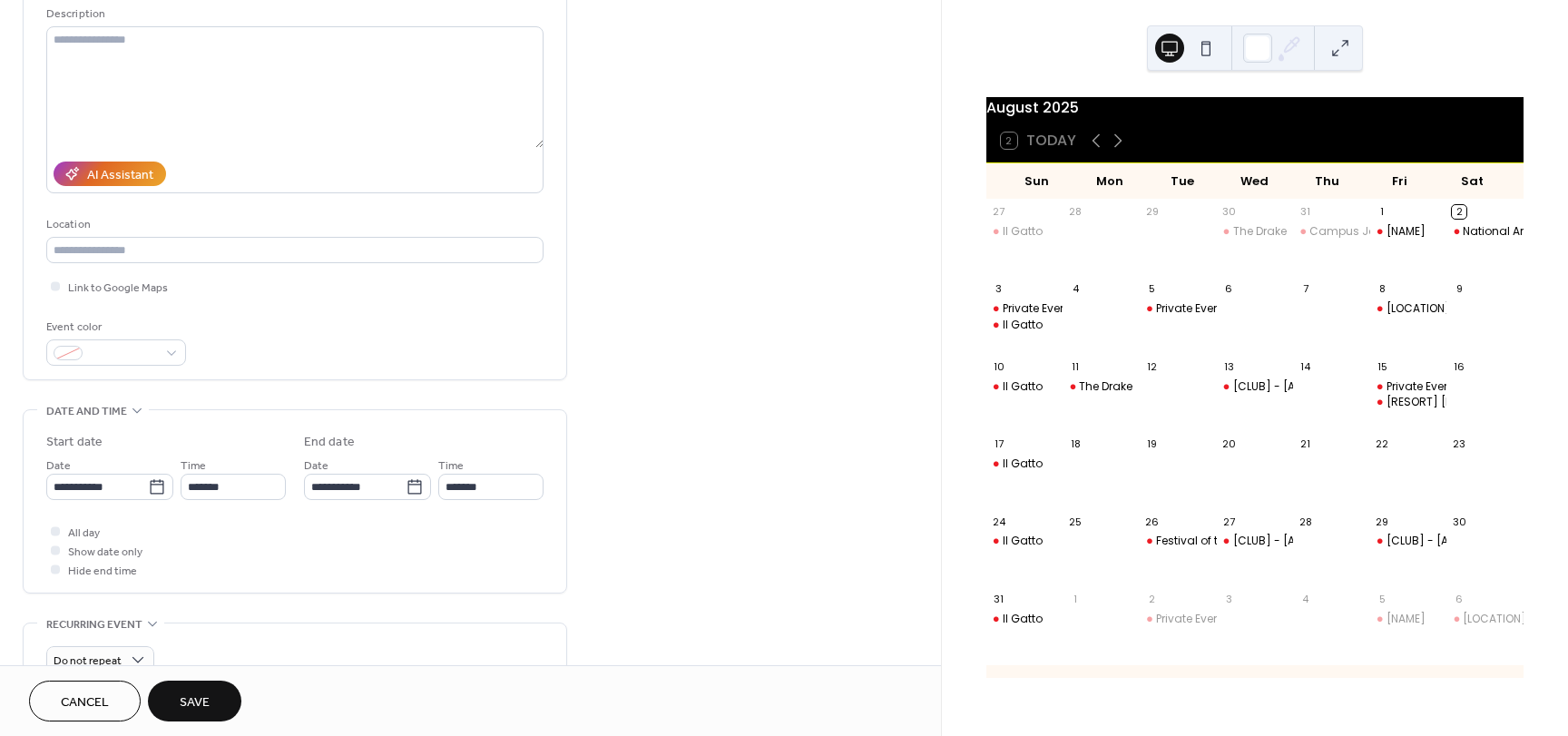 click on "Save" at bounding box center [194, 702] 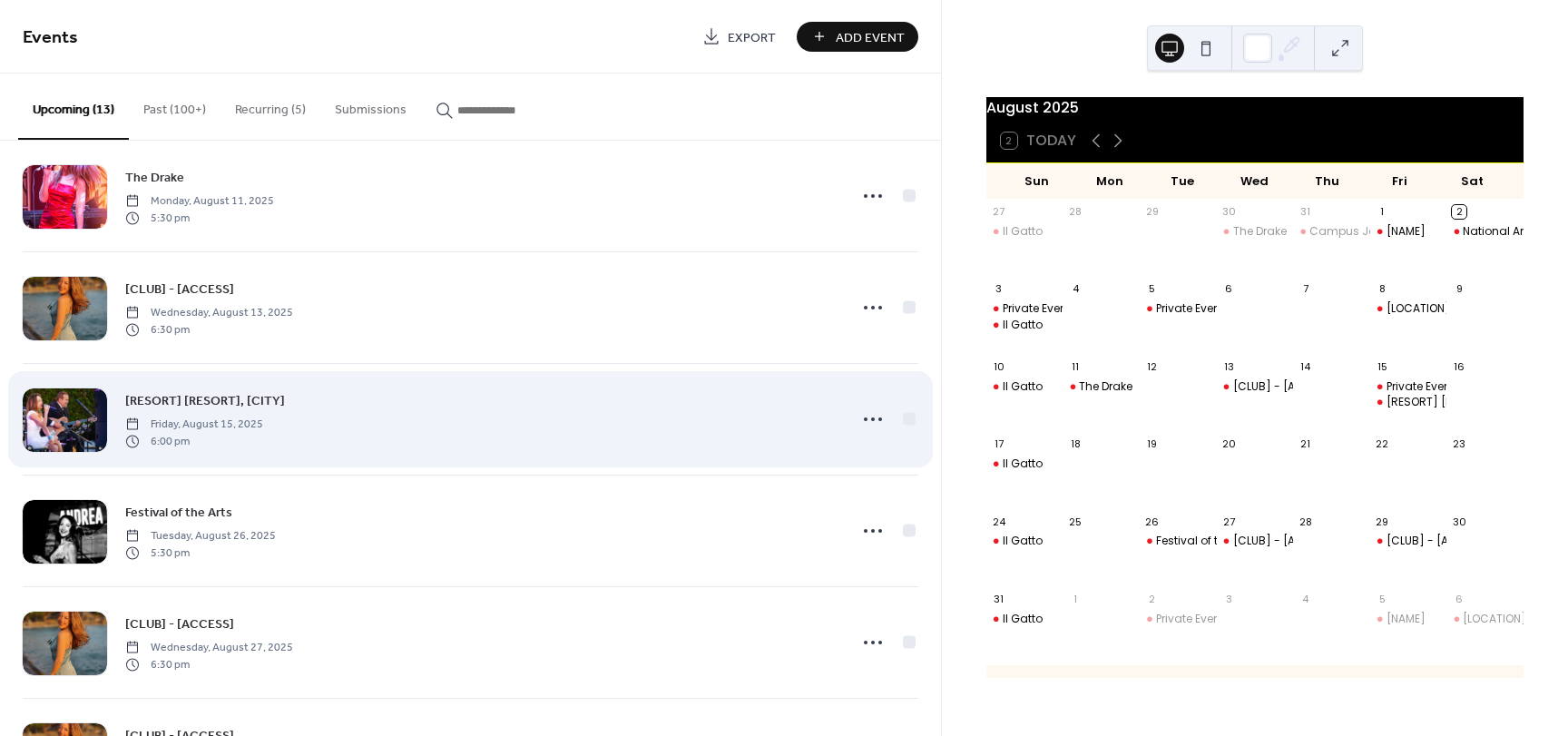 scroll, scrollTop: 454, scrollLeft: 0, axis: vertical 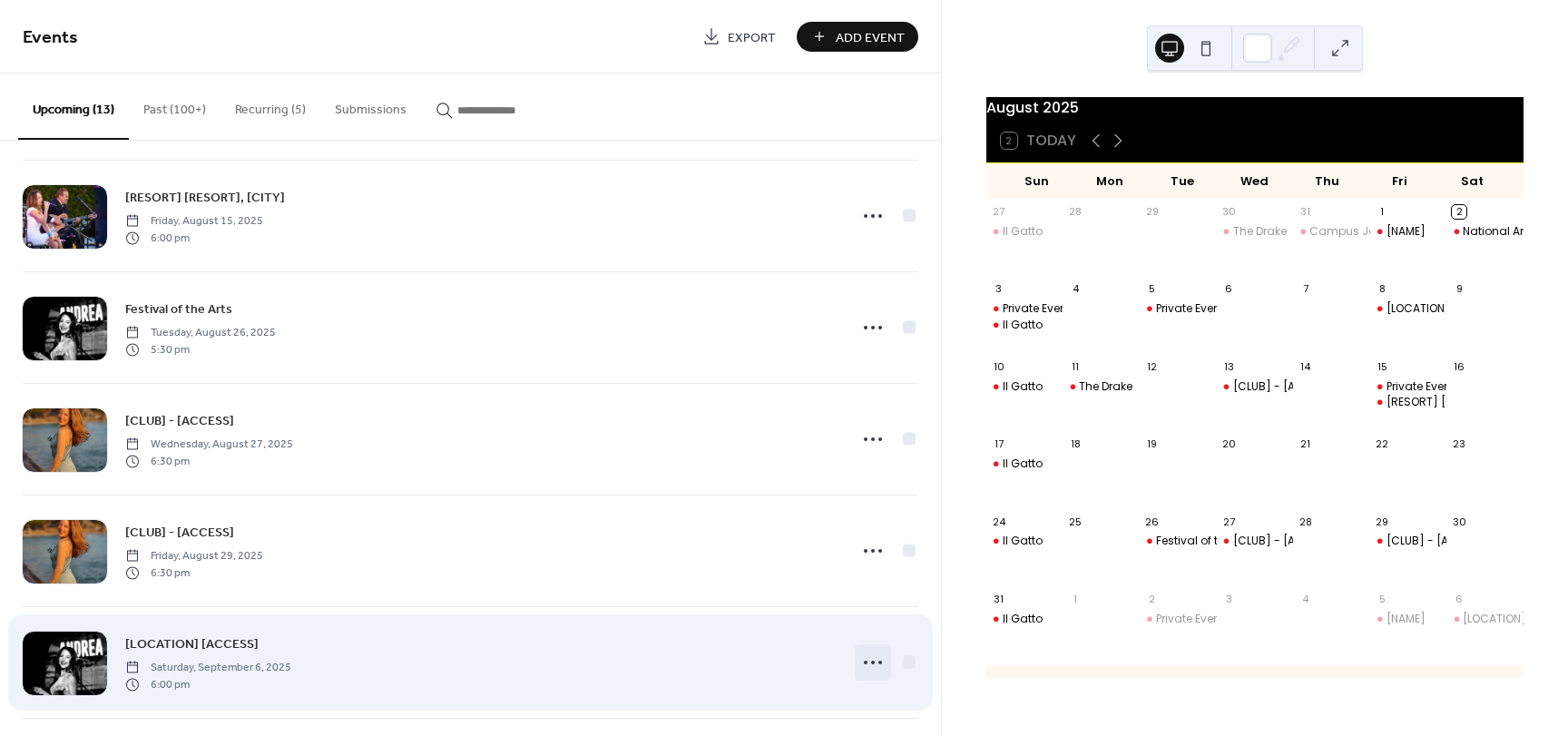 click 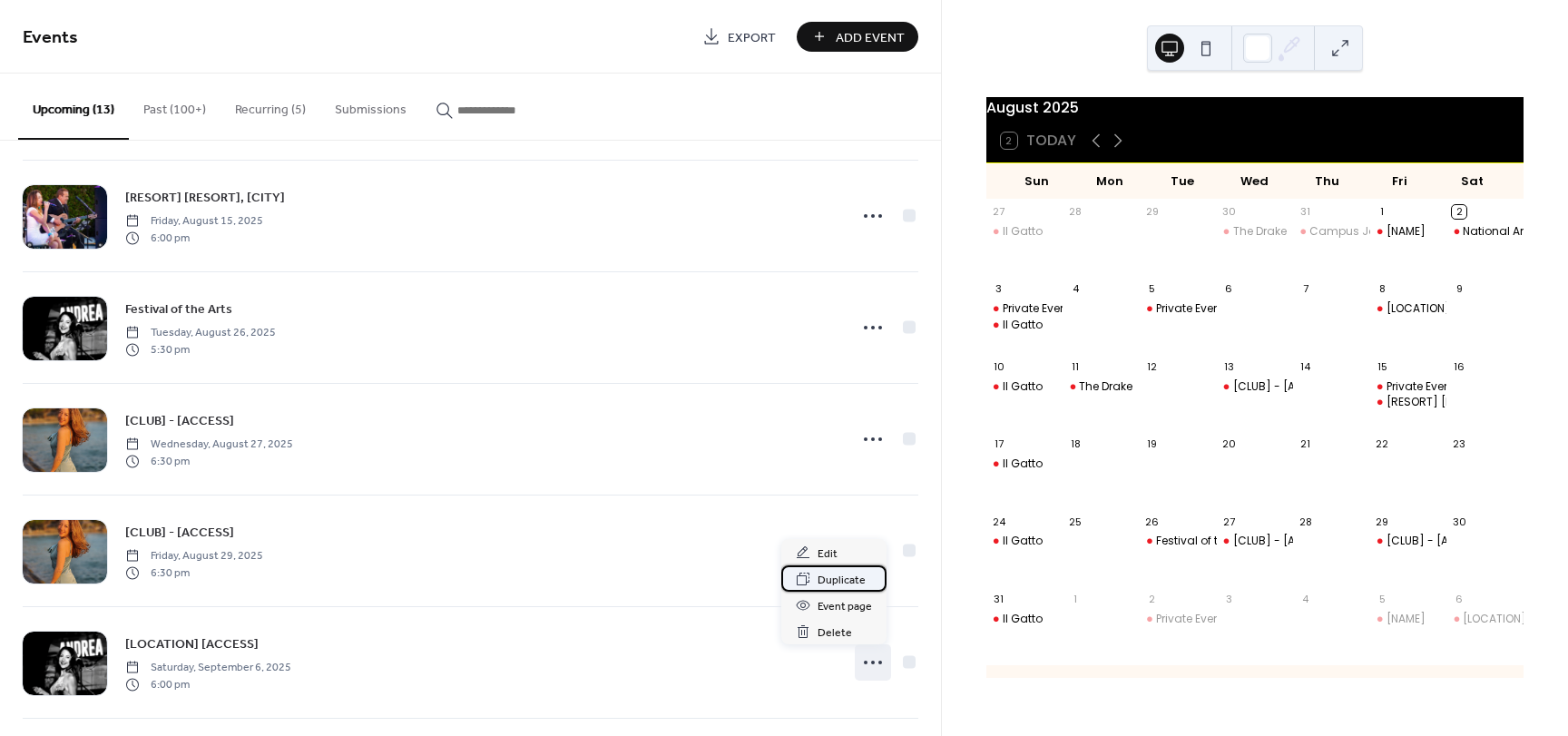click on "Duplicate" at bounding box center (841, 580) 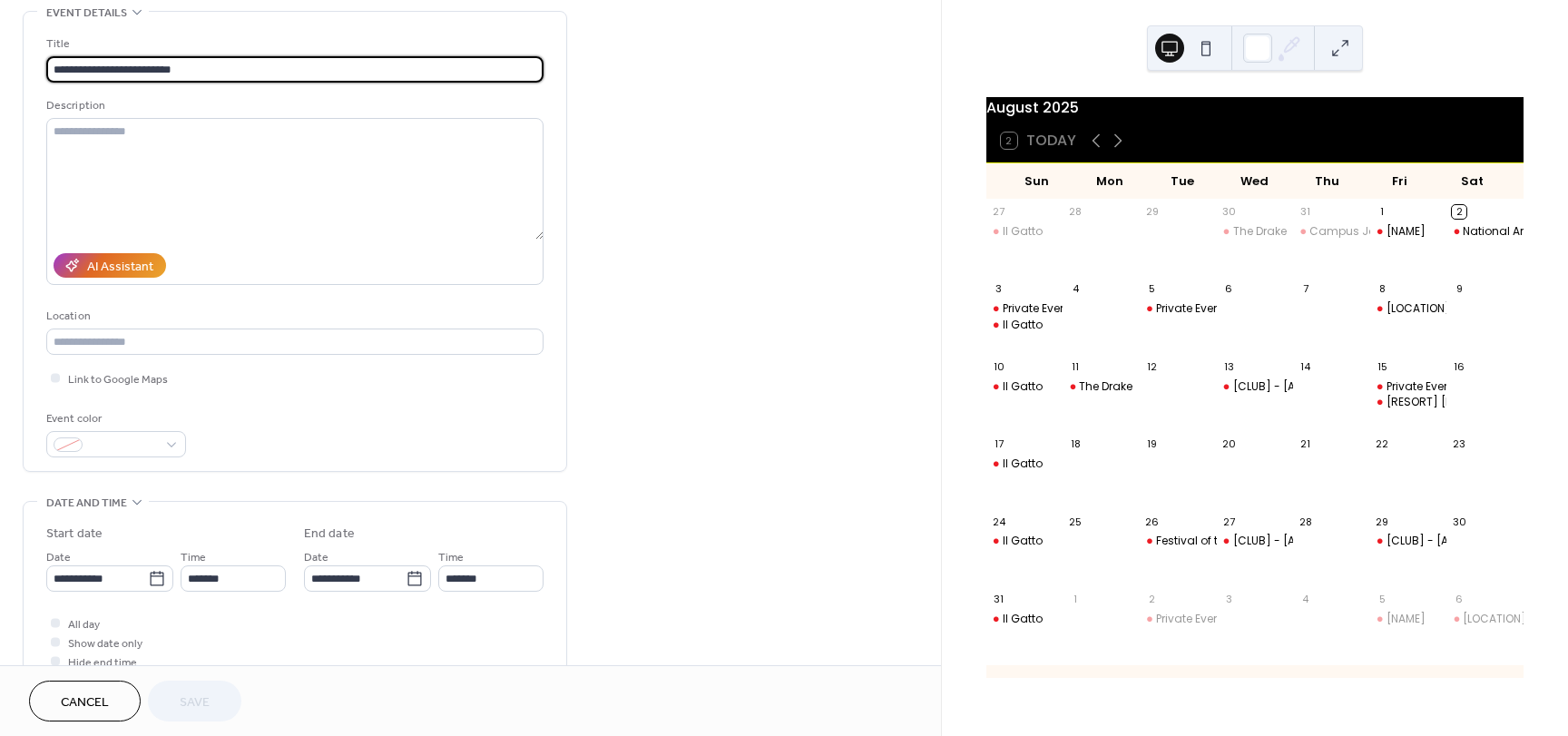 scroll, scrollTop: 91, scrollLeft: 0, axis: vertical 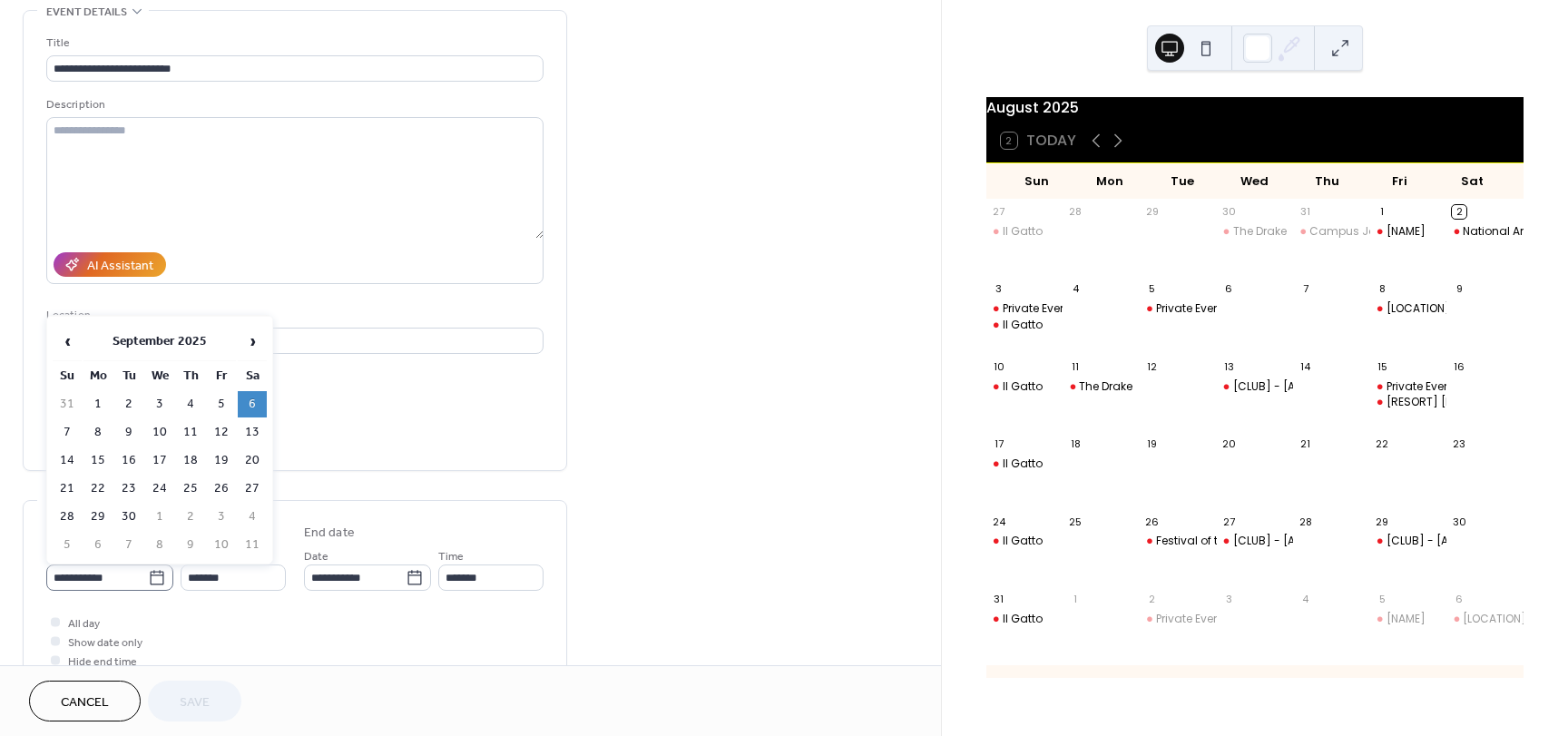 click 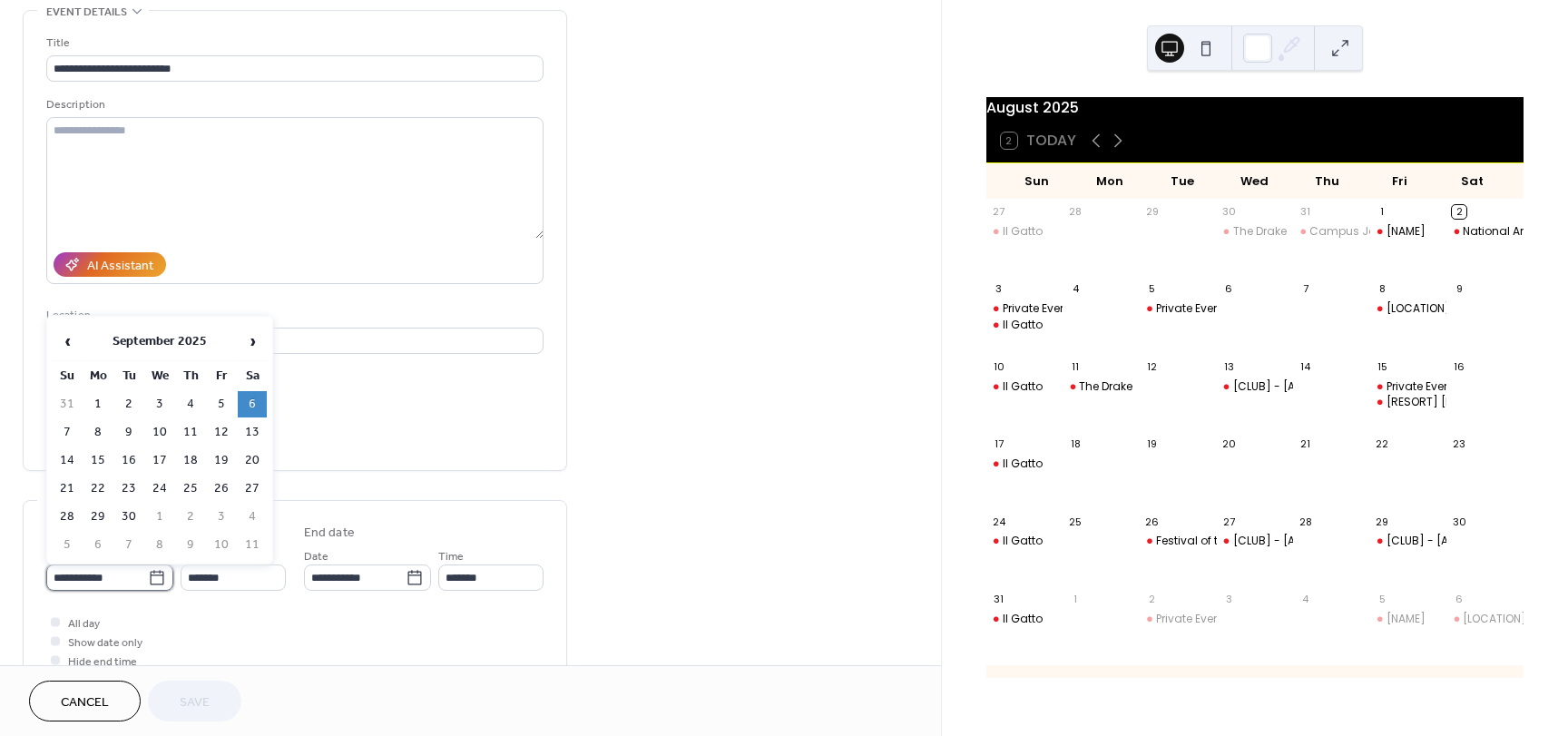 click on "**********" at bounding box center (97, 577) 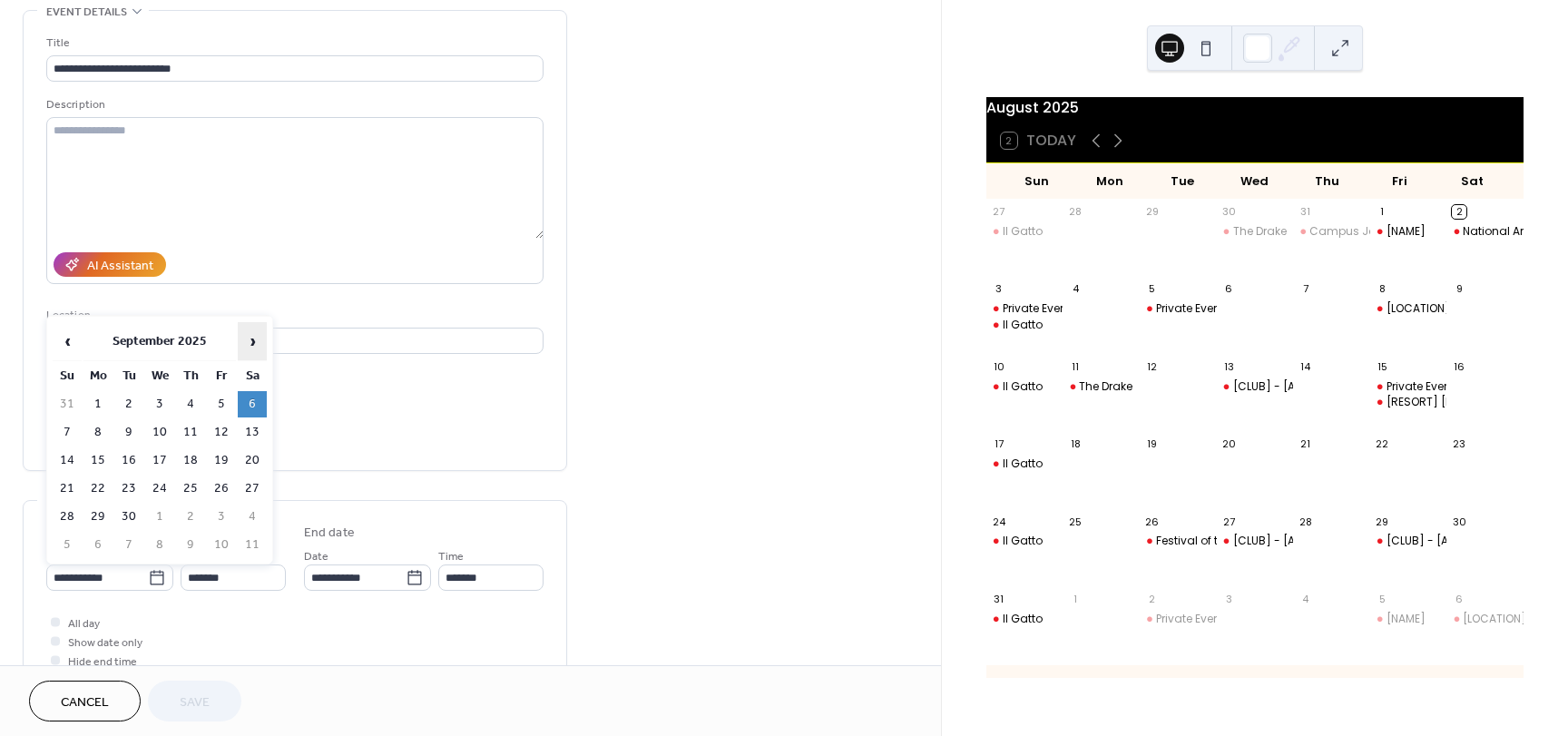 click on "›" at bounding box center [252, 341] 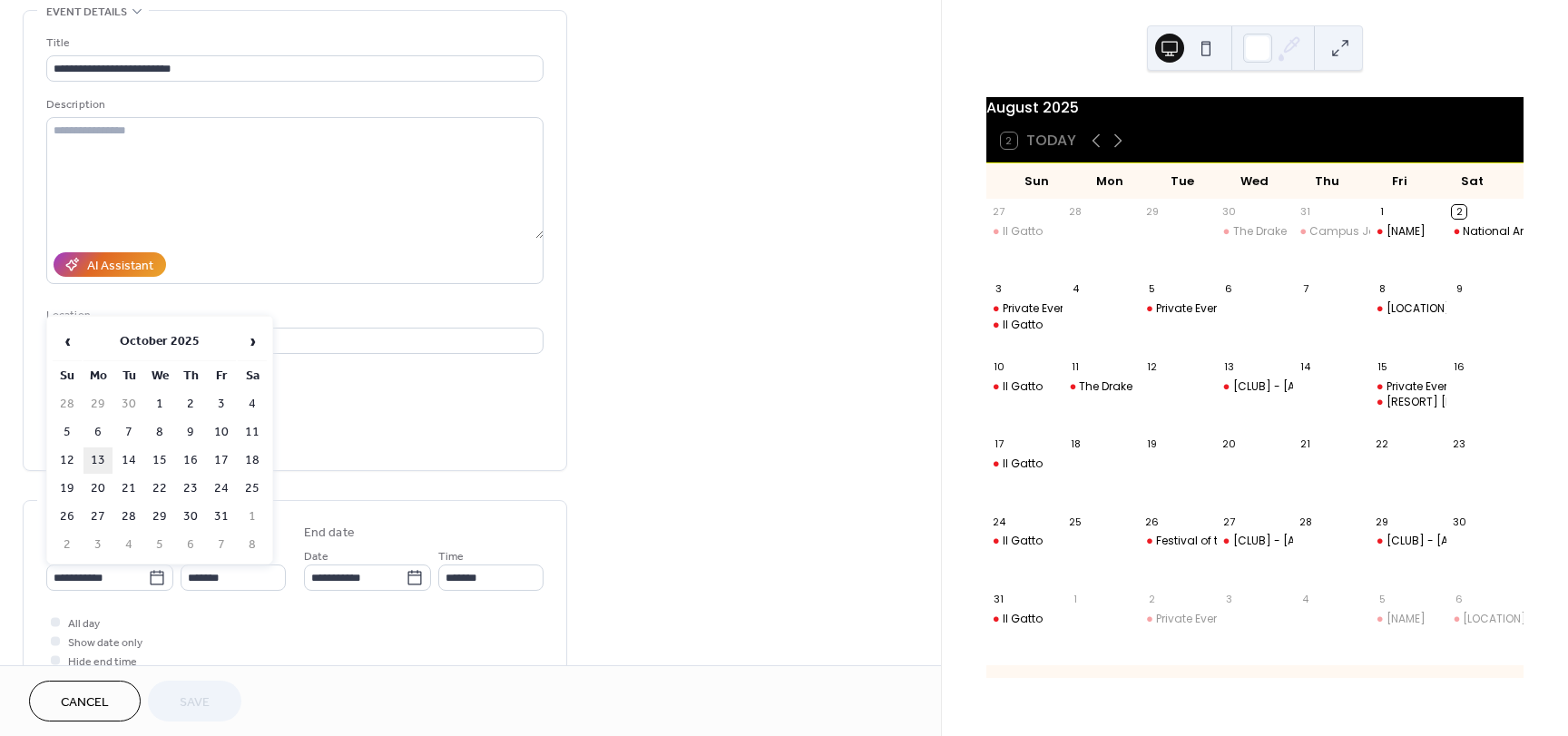 click on "13" at bounding box center [98, 460] 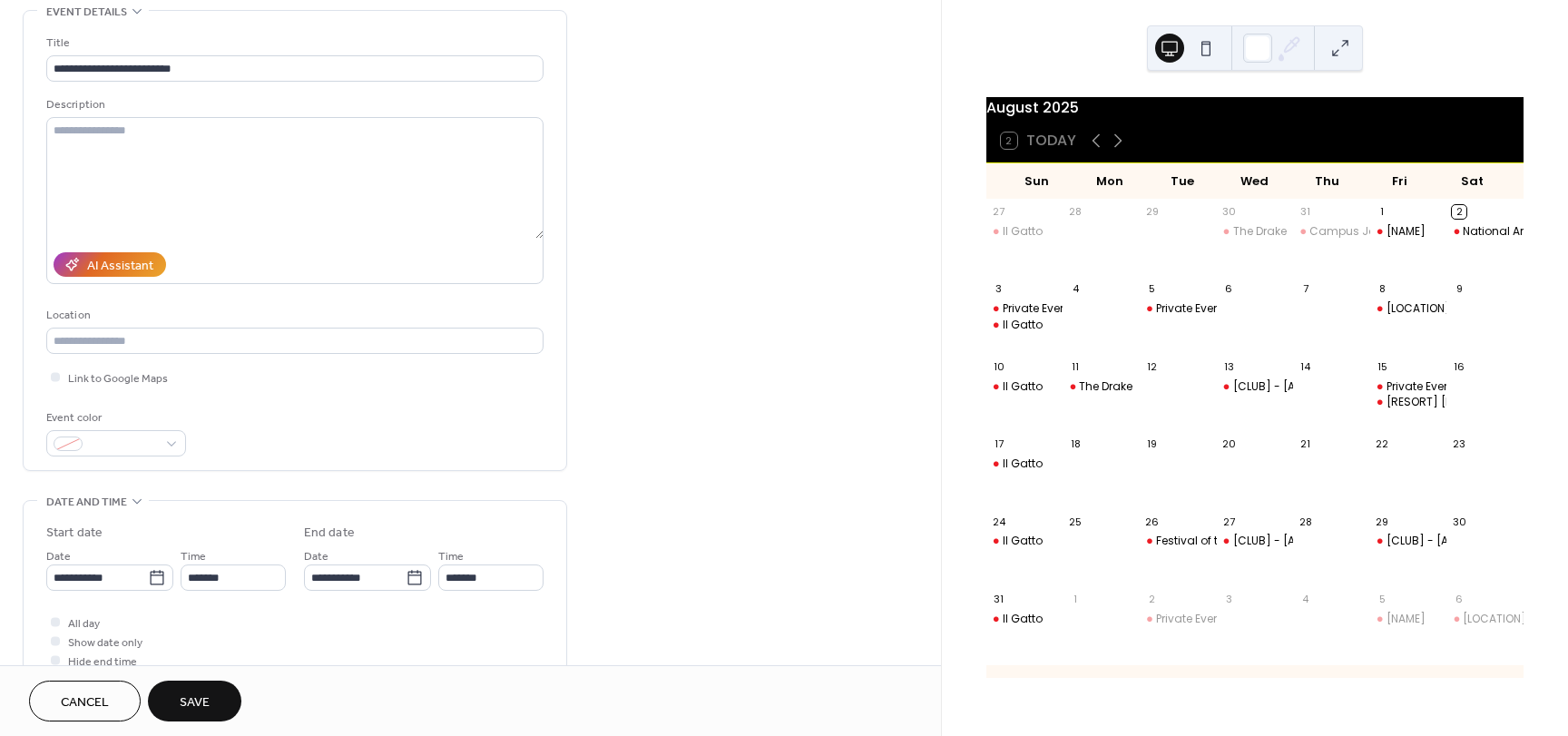 click on "Save" at bounding box center (194, 702) 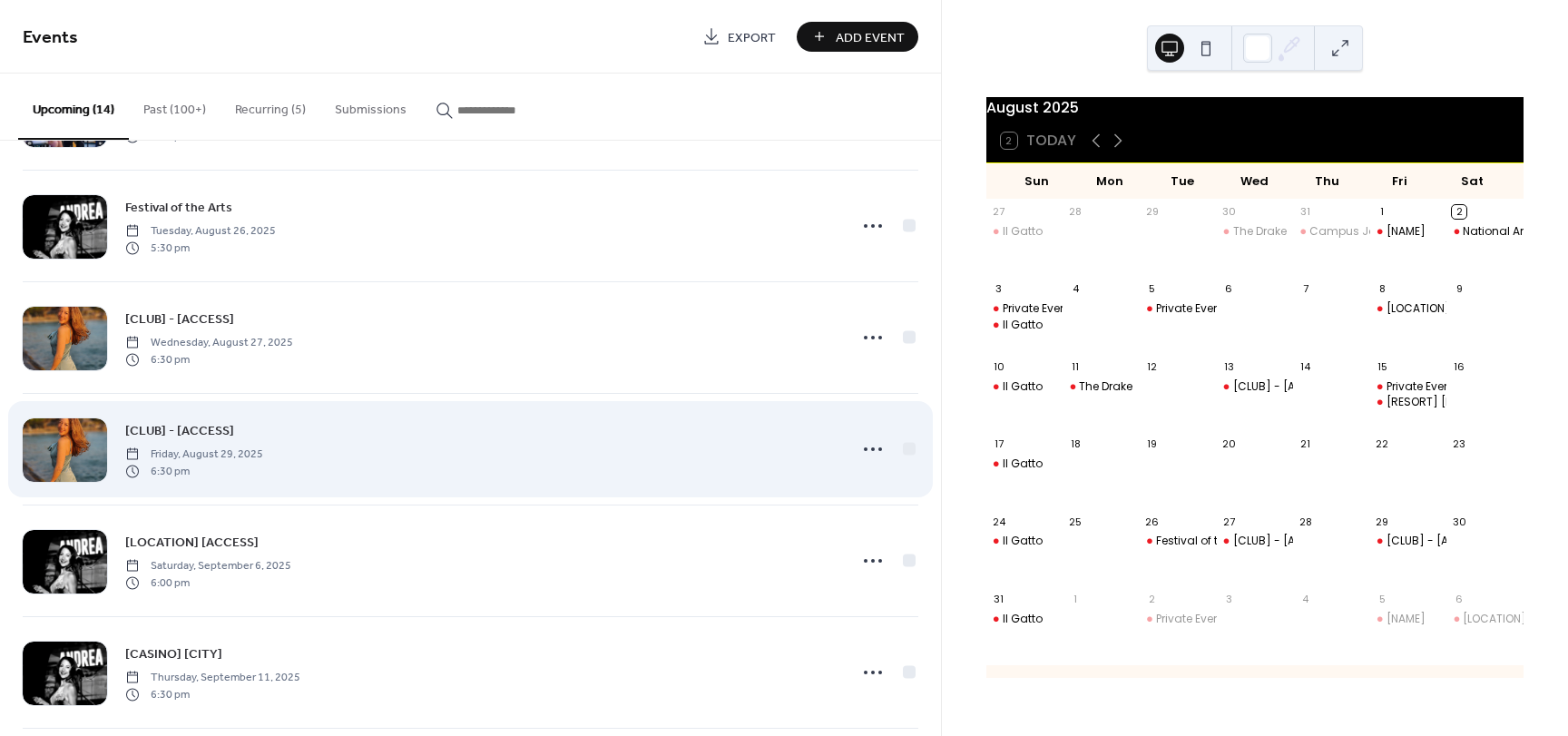 scroll, scrollTop: 635, scrollLeft: 0, axis: vertical 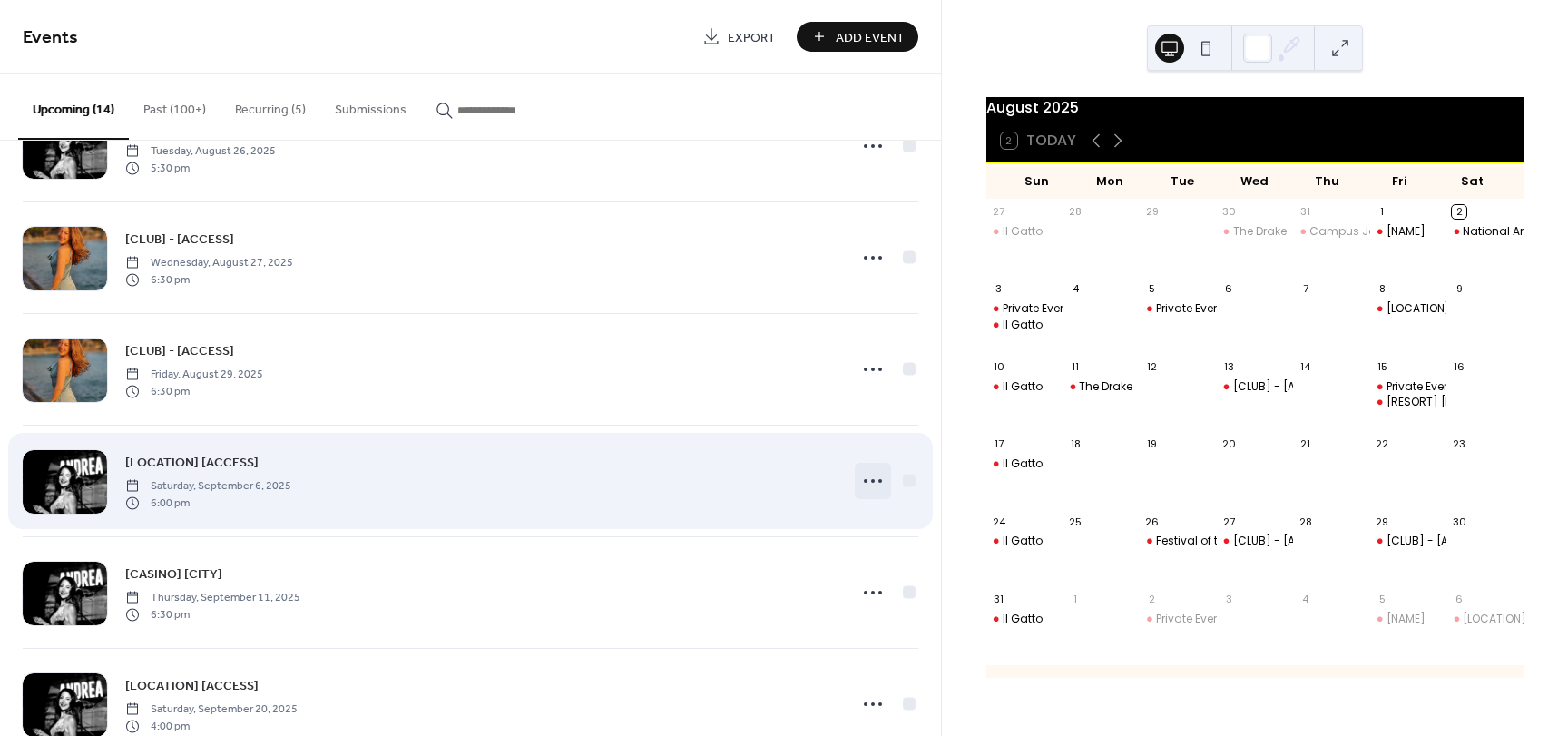 click 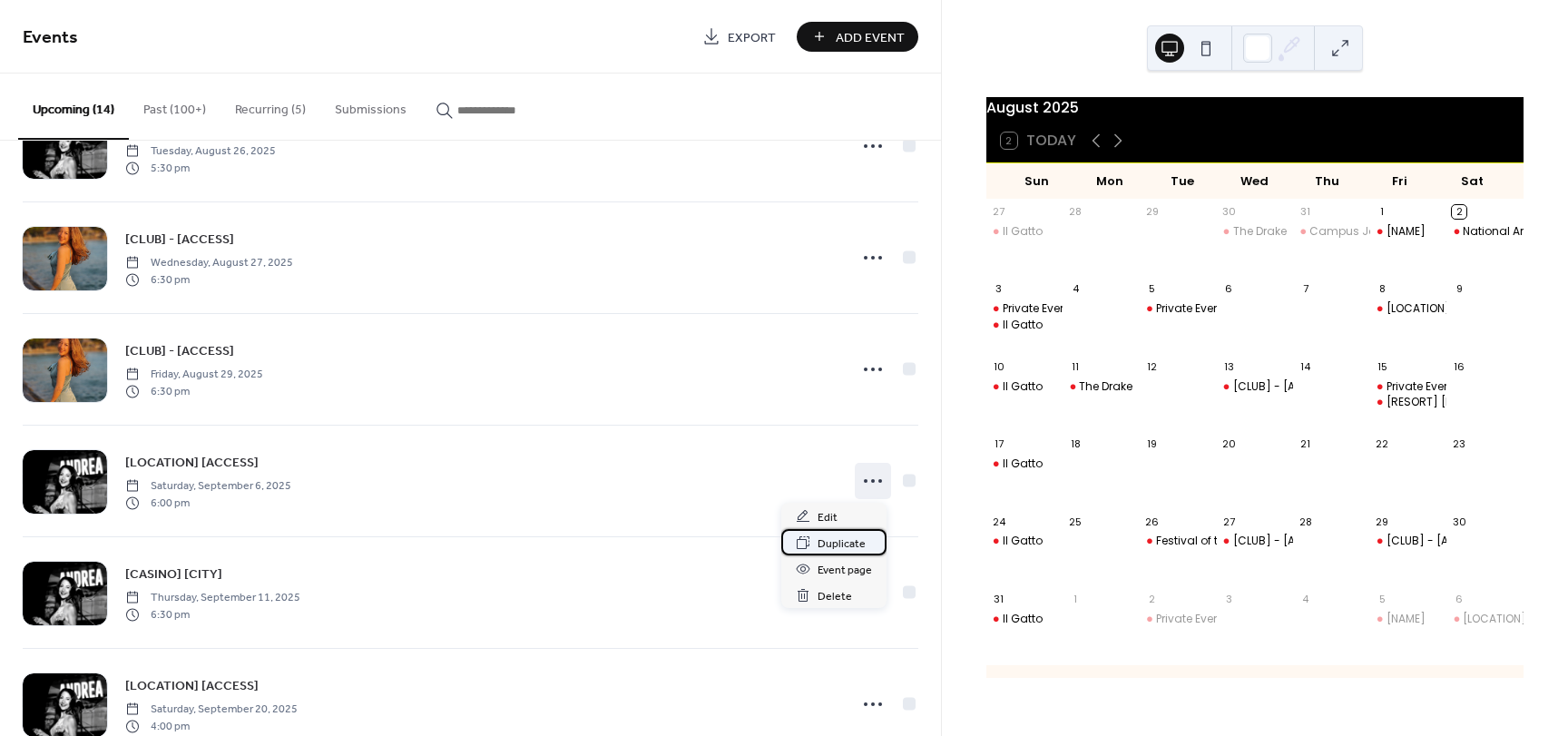 click on "Duplicate" at bounding box center (841, 544) 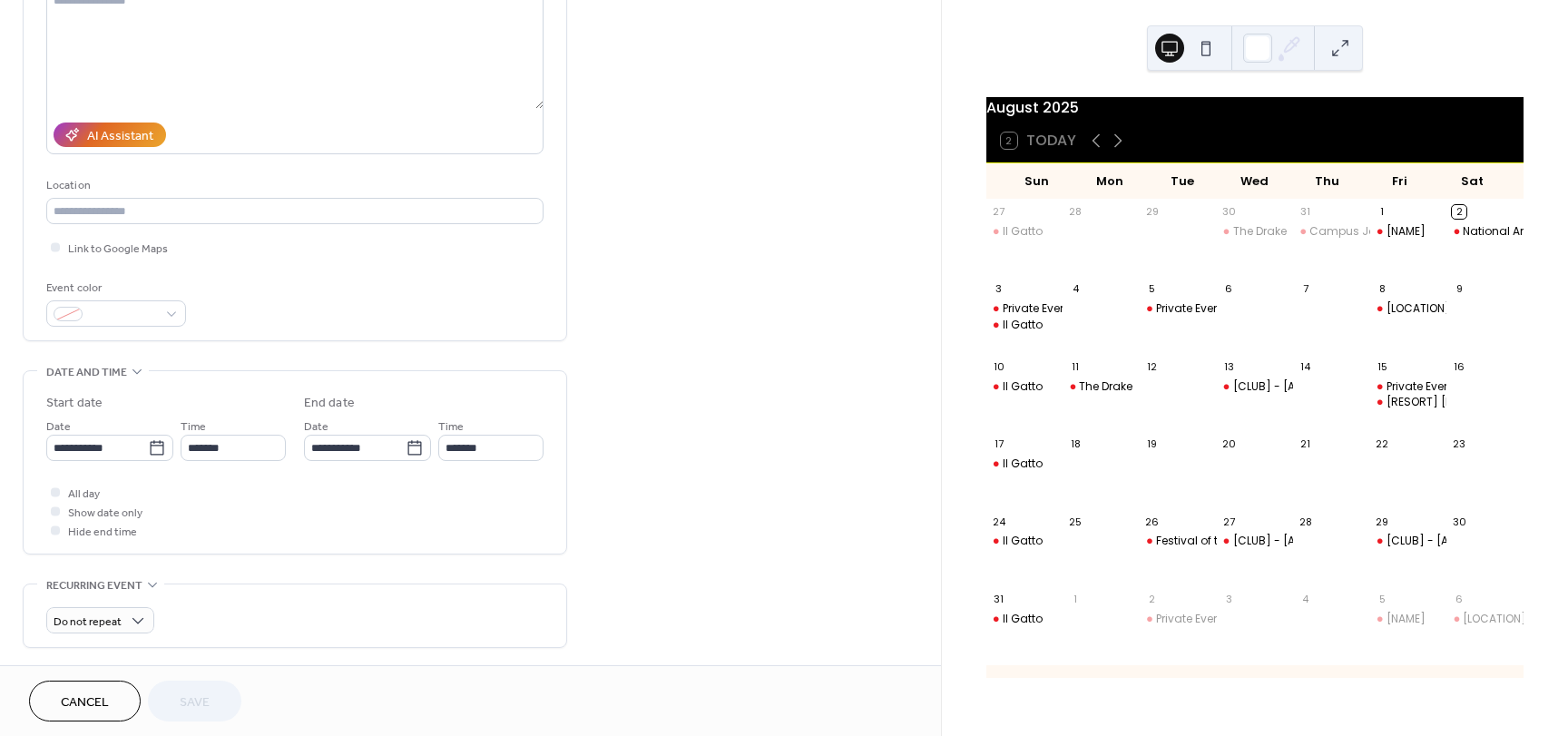 scroll, scrollTop: 272, scrollLeft: 0, axis: vertical 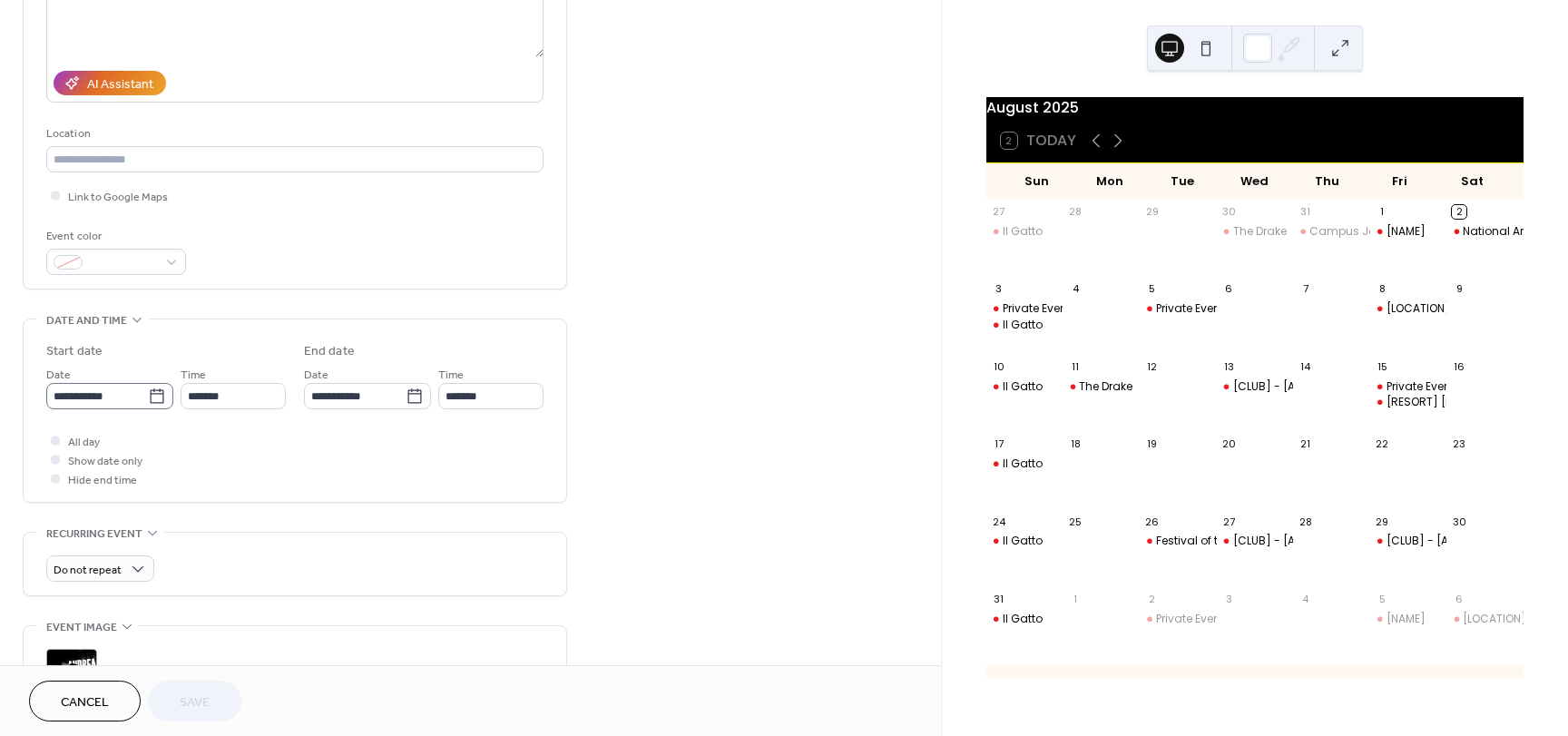 click 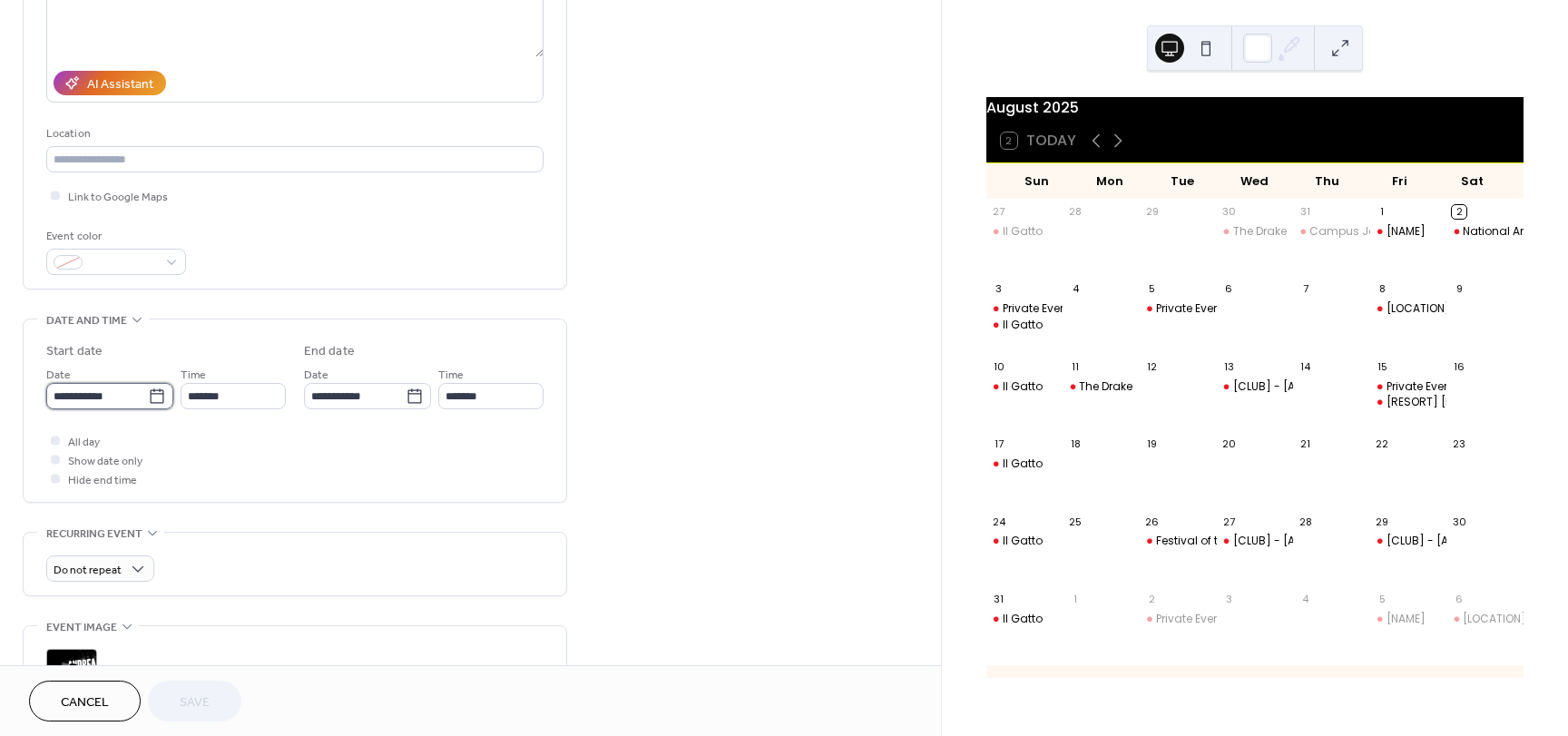 click on "**********" at bounding box center (97, 396) 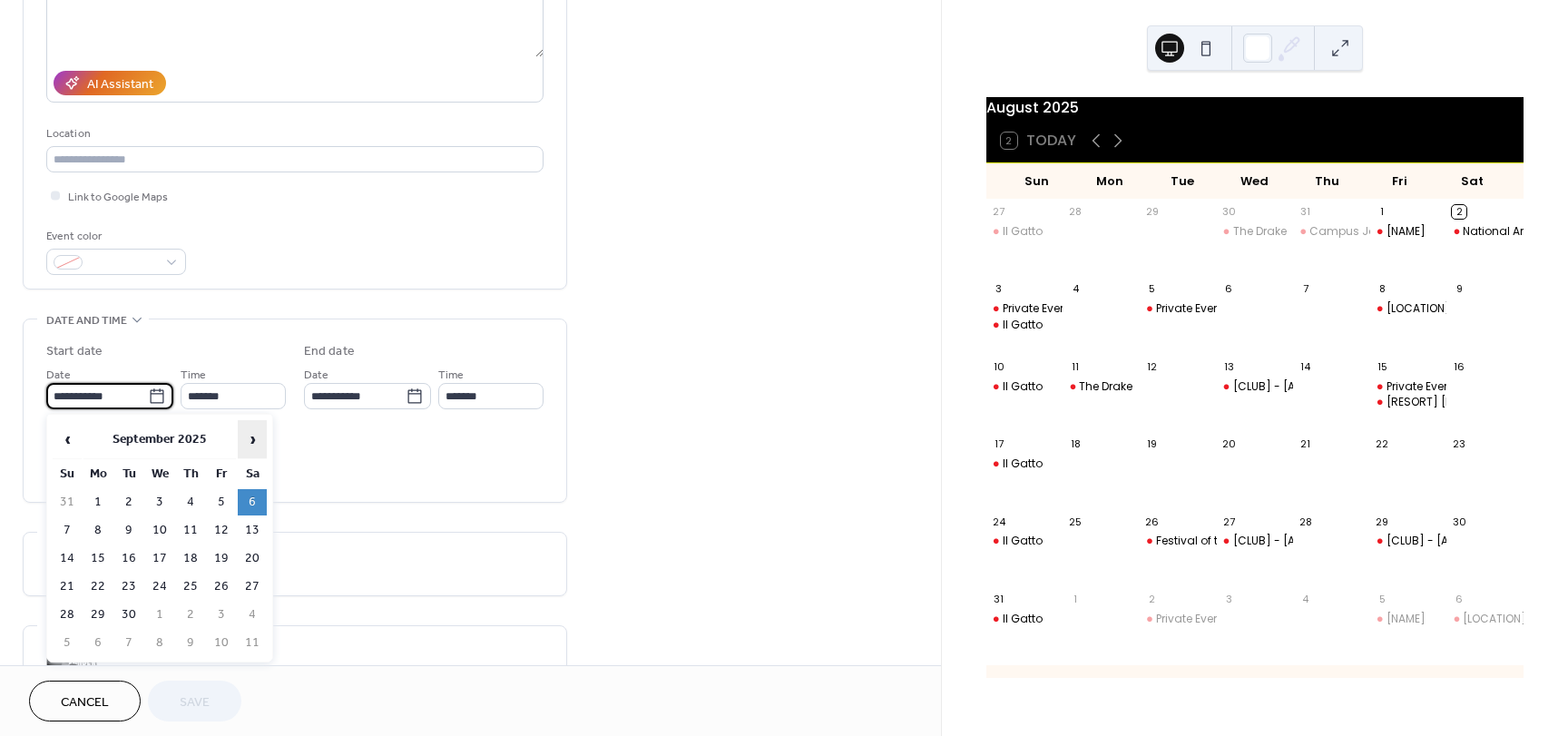 click on "›" at bounding box center (252, 439) 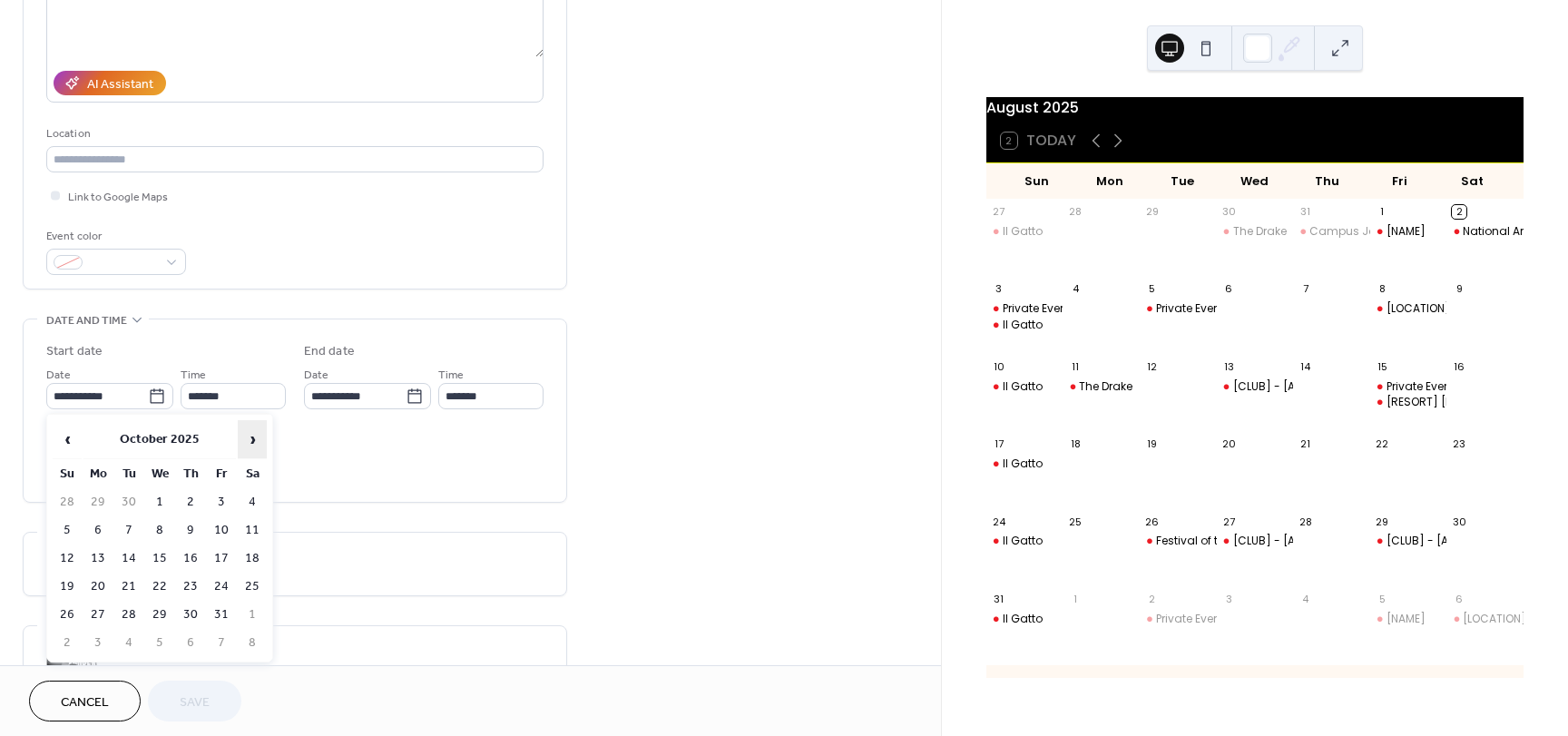 click on "›" at bounding box center [252, 439] 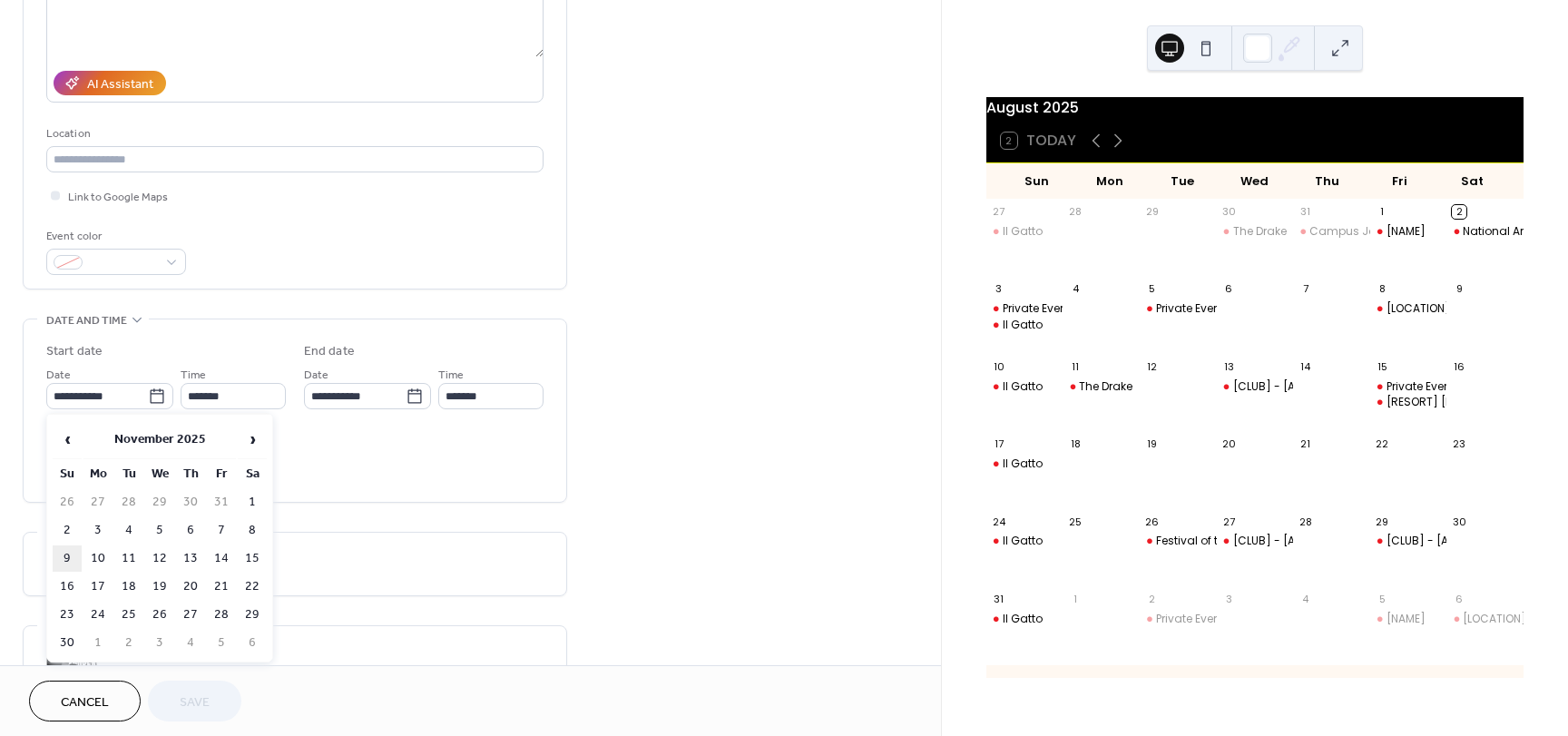 click on "9" at bounding box center (67, 558) 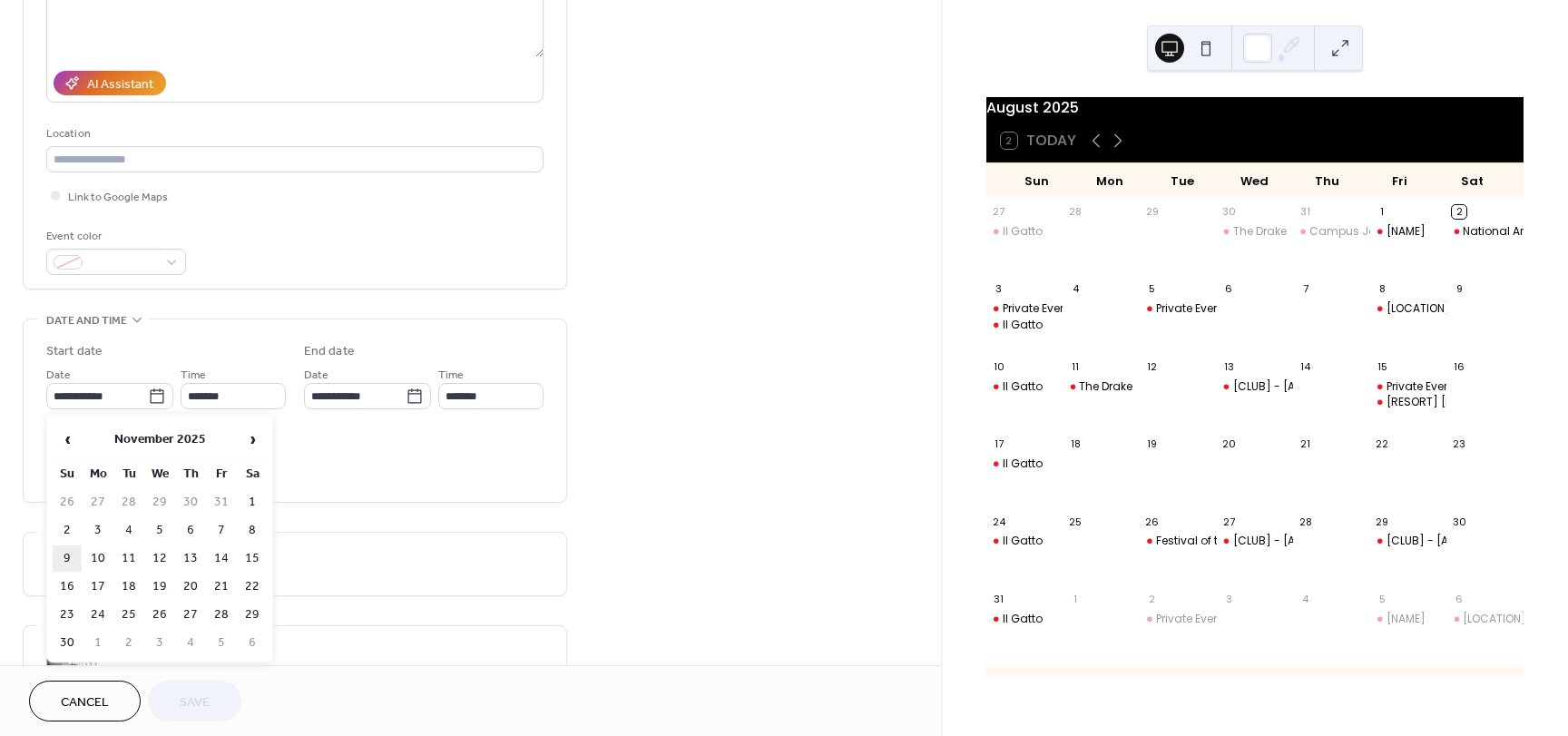 type on "**********" 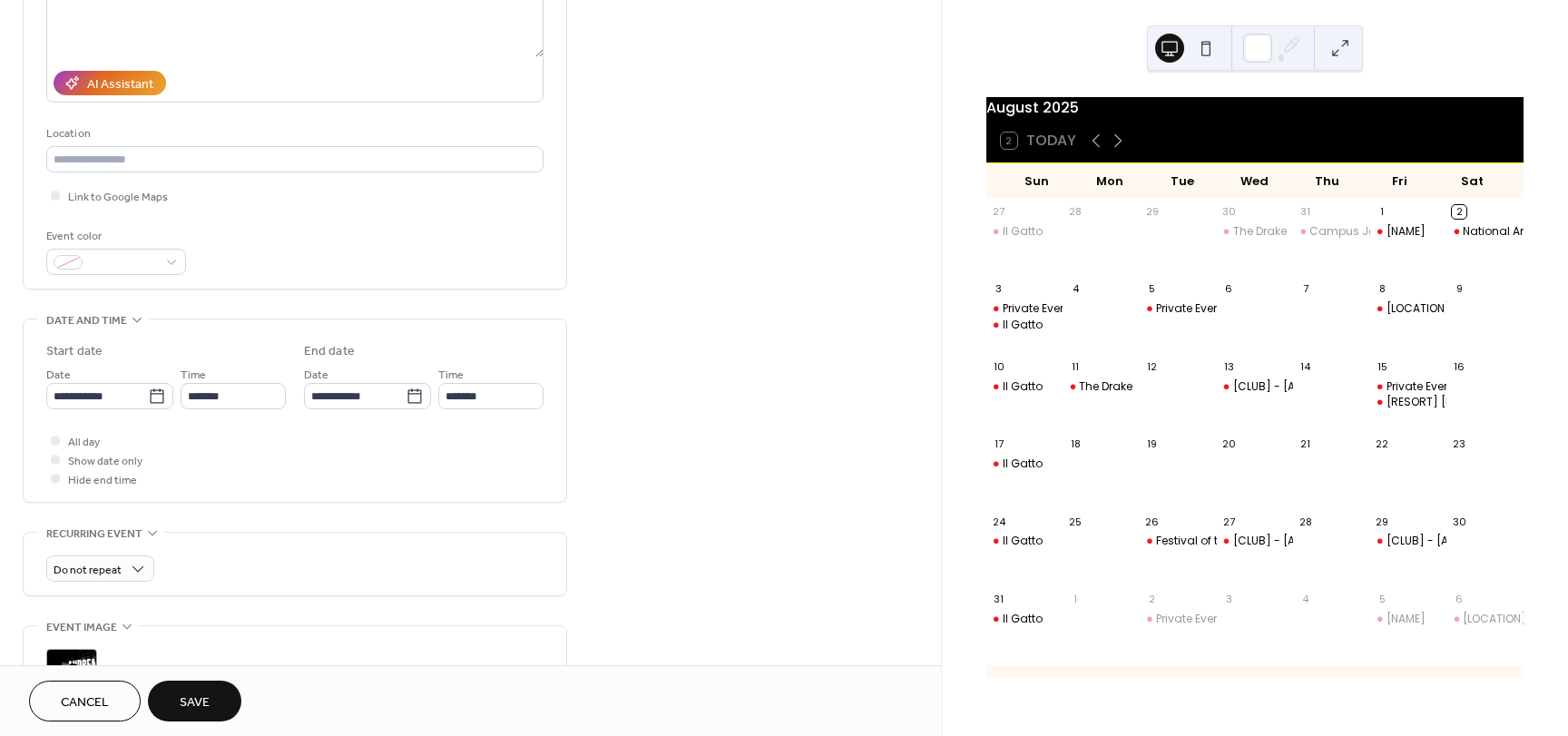 click on "Save" at bounding box center (194, 701) 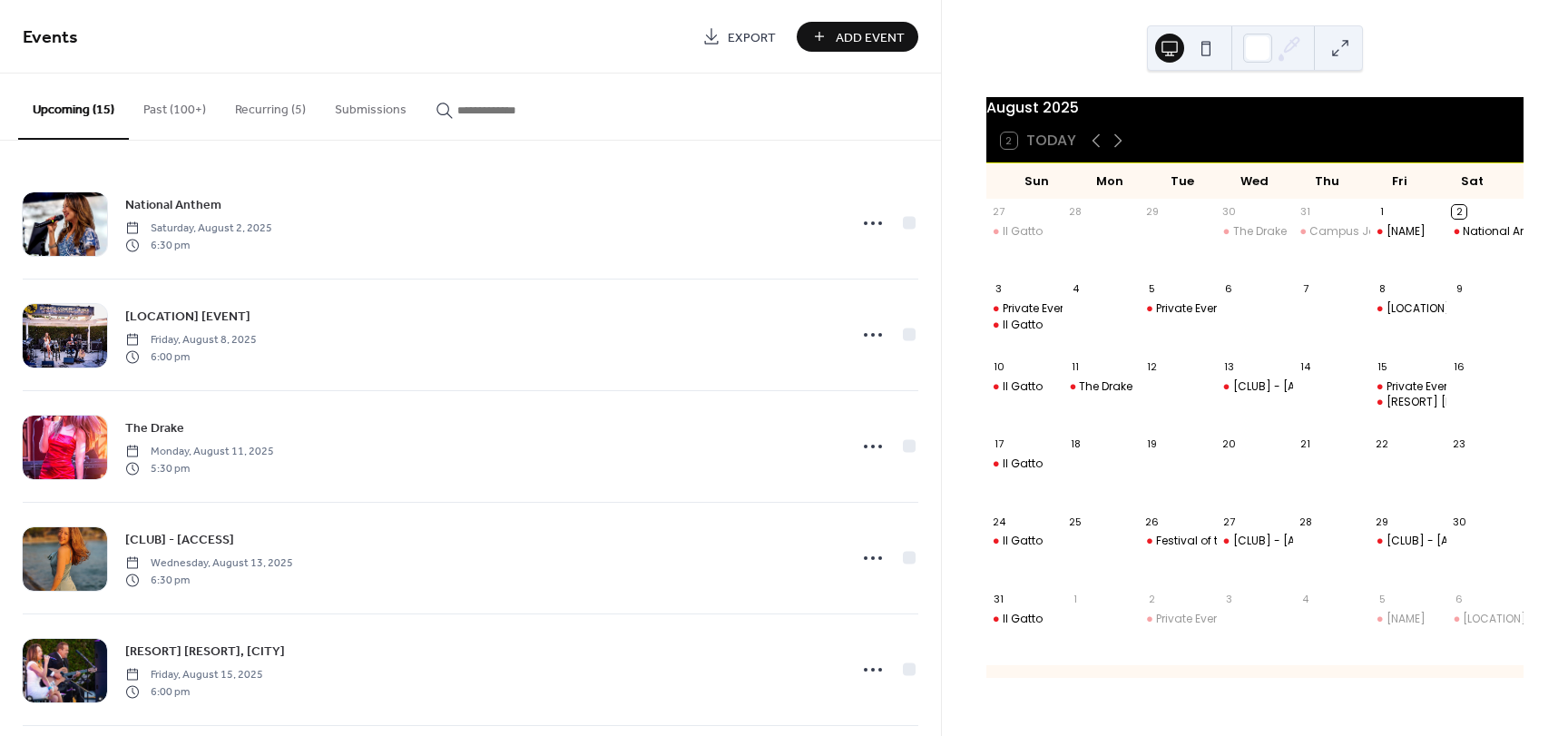 click on "Add Event" at bounding box center [870, 37] 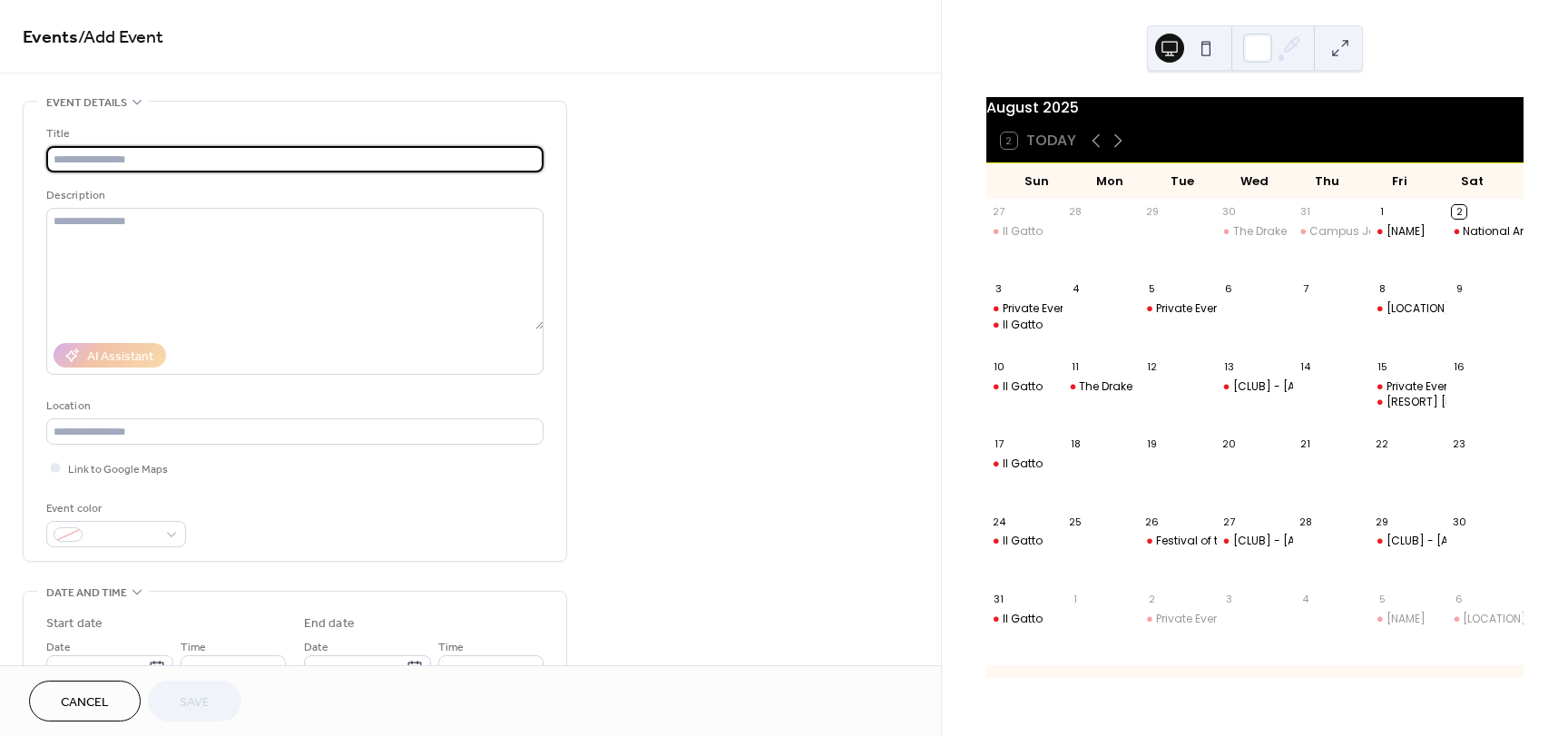 click at bounding box center (295, 159) 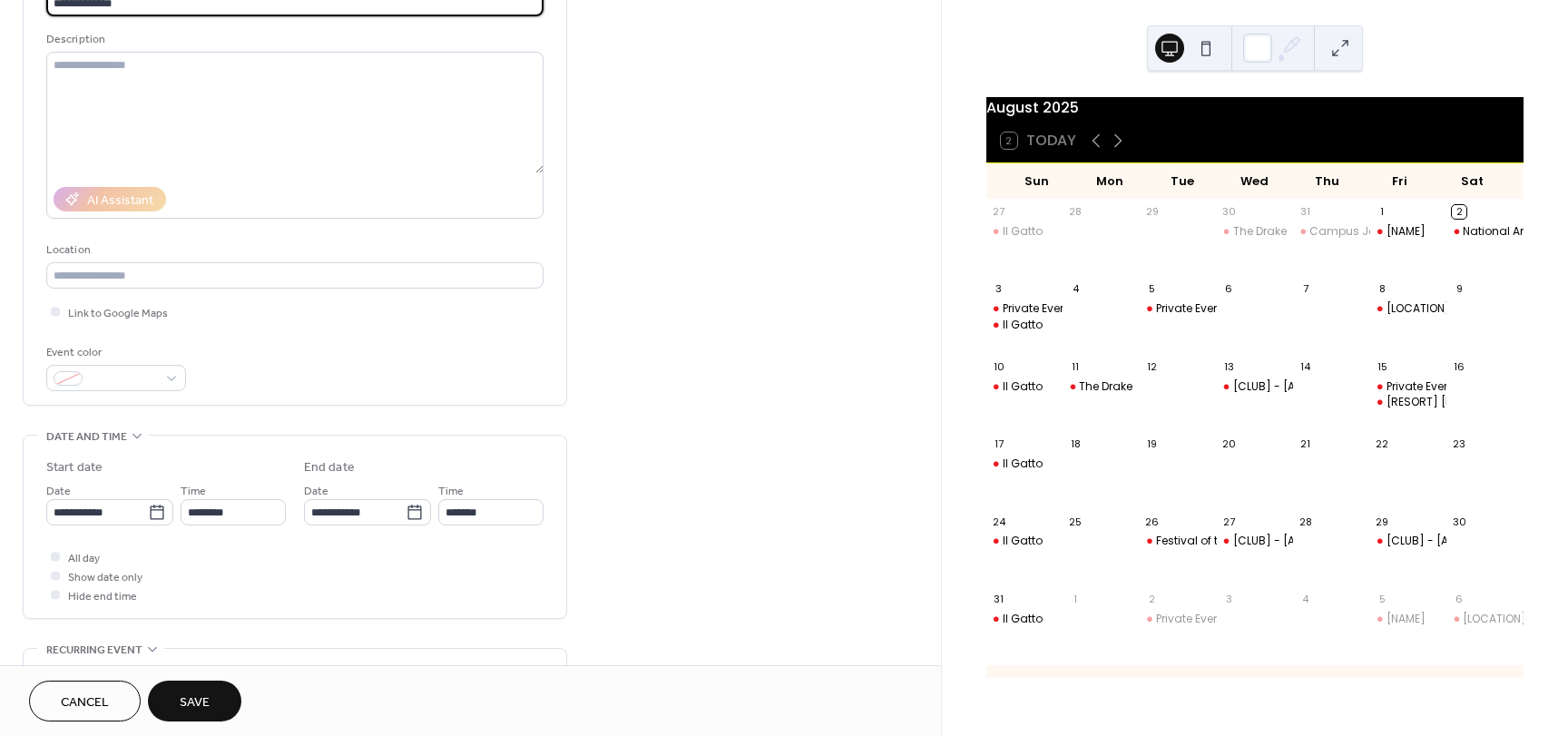 scroll, scrollTop: 182, scrollLeft: 0, axis: vertical 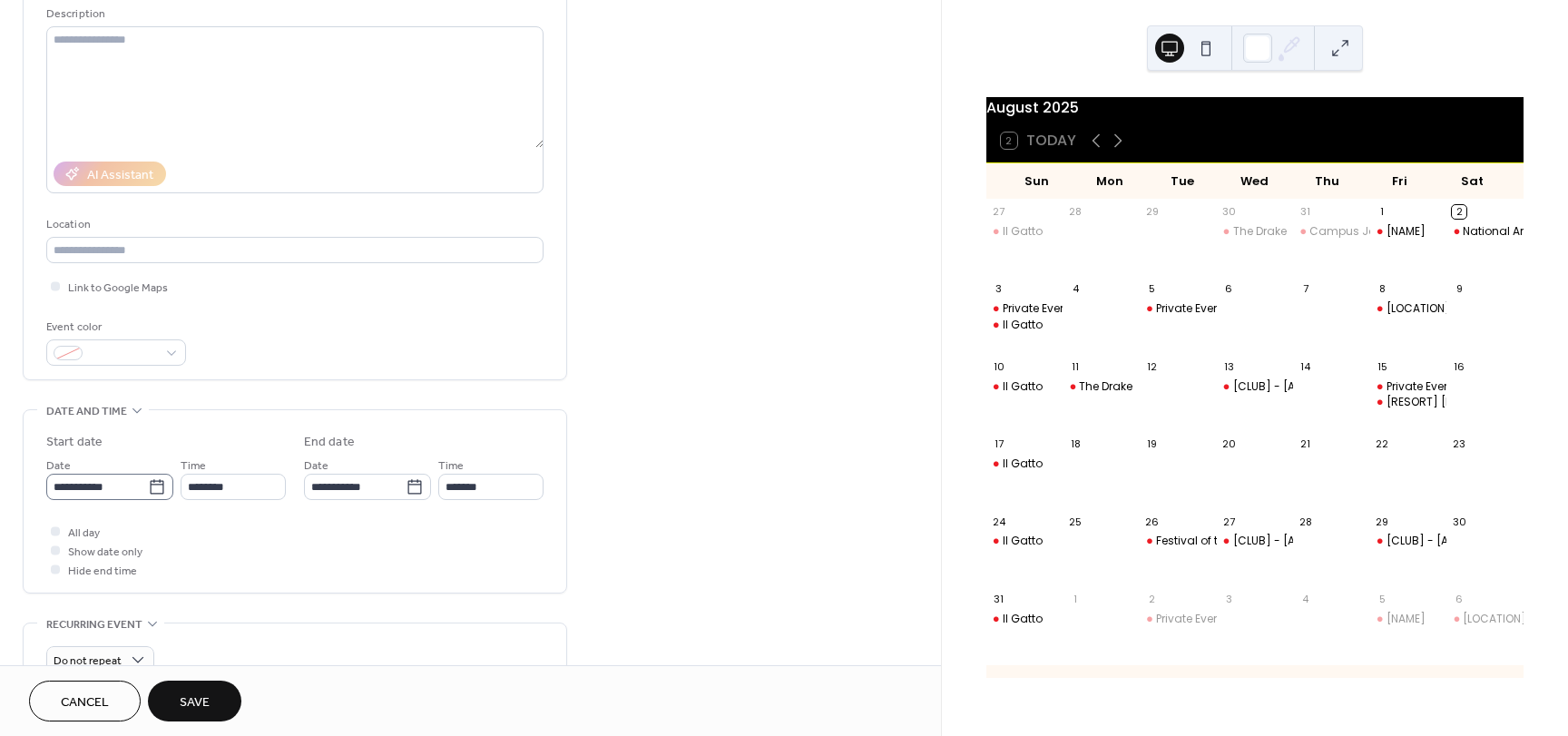 type on "**********" 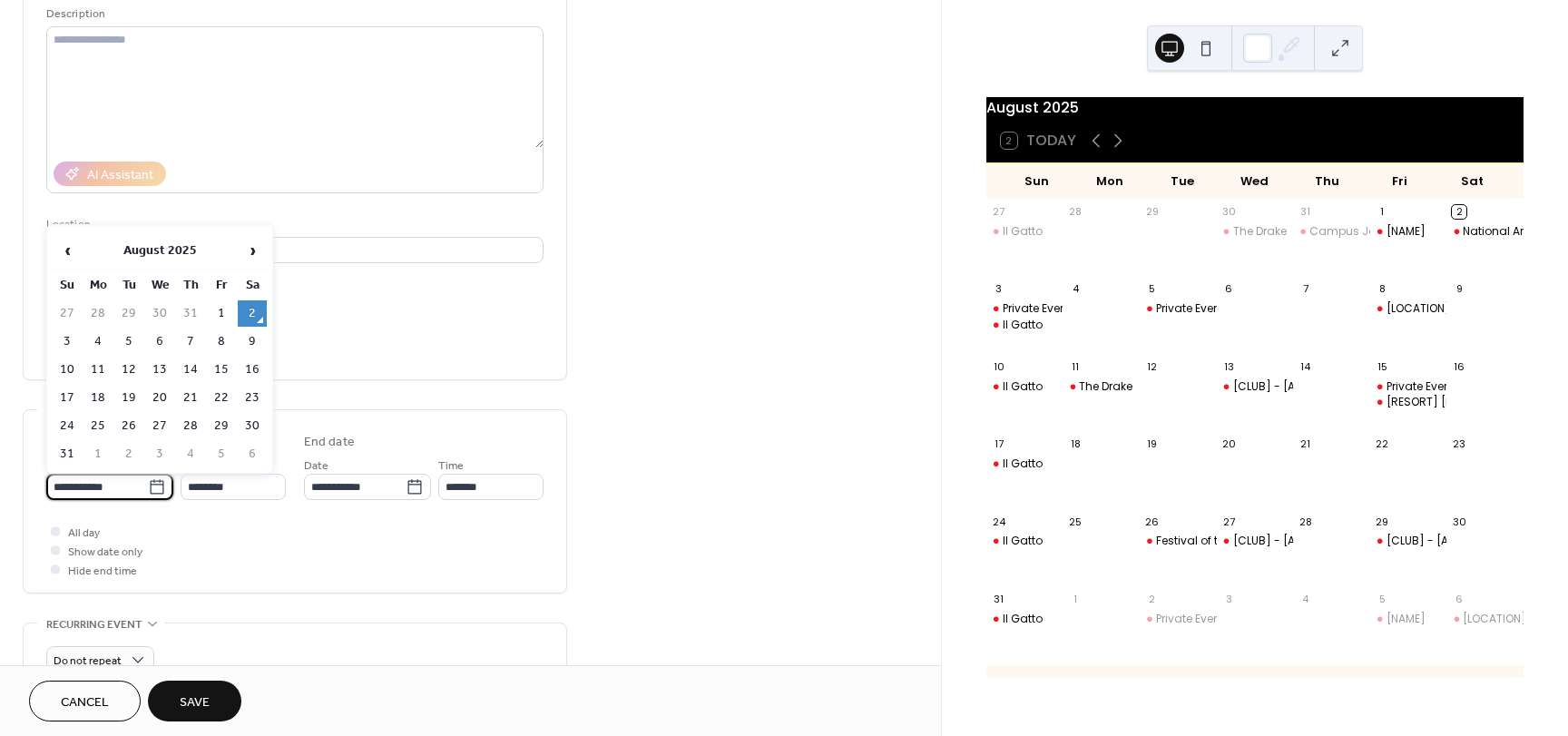 click on "**********" at bounding box center (97, 486) 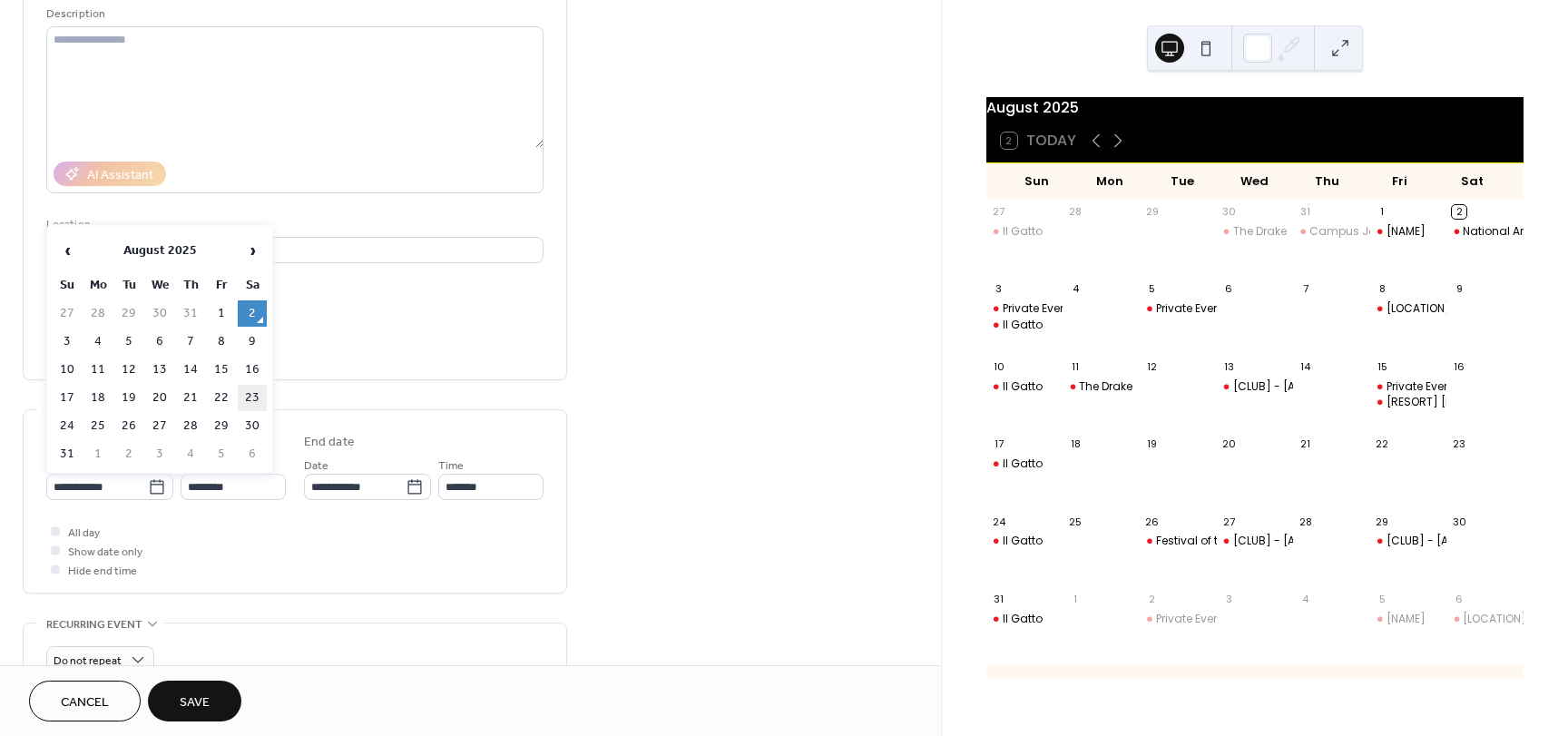 click on "23" at bounding box center [252, 397] 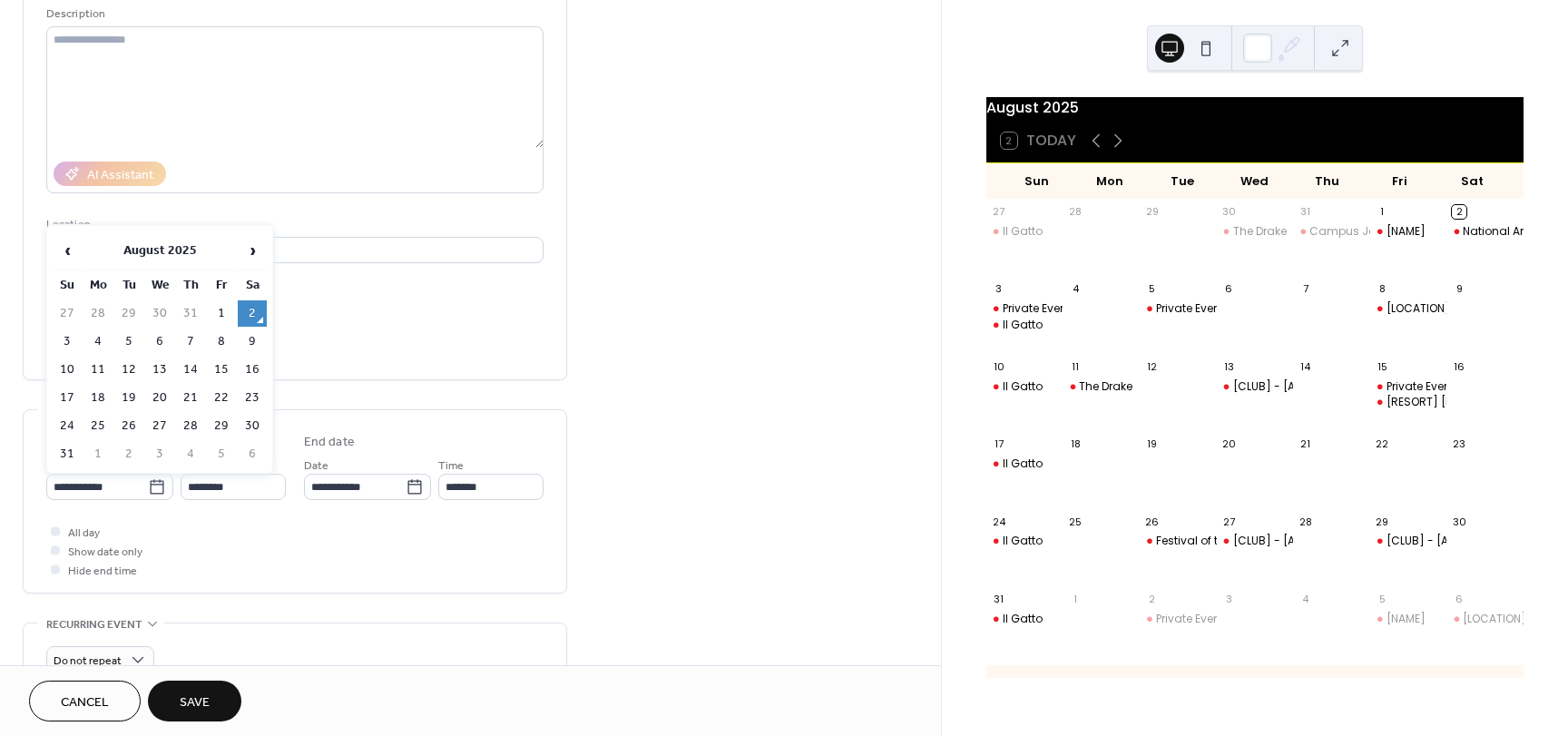type on "**********" 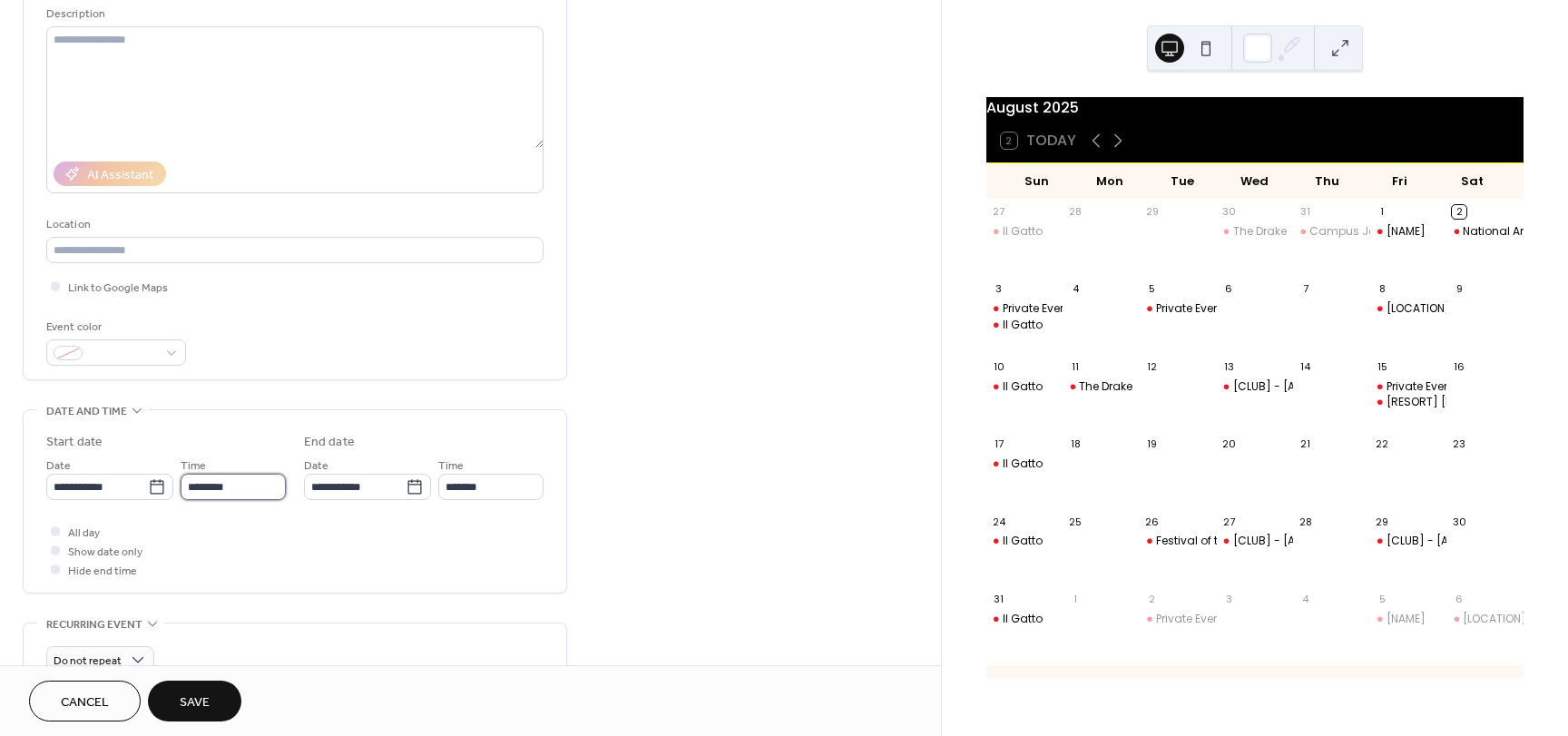 click on "********" at bounding box center (233, 486) 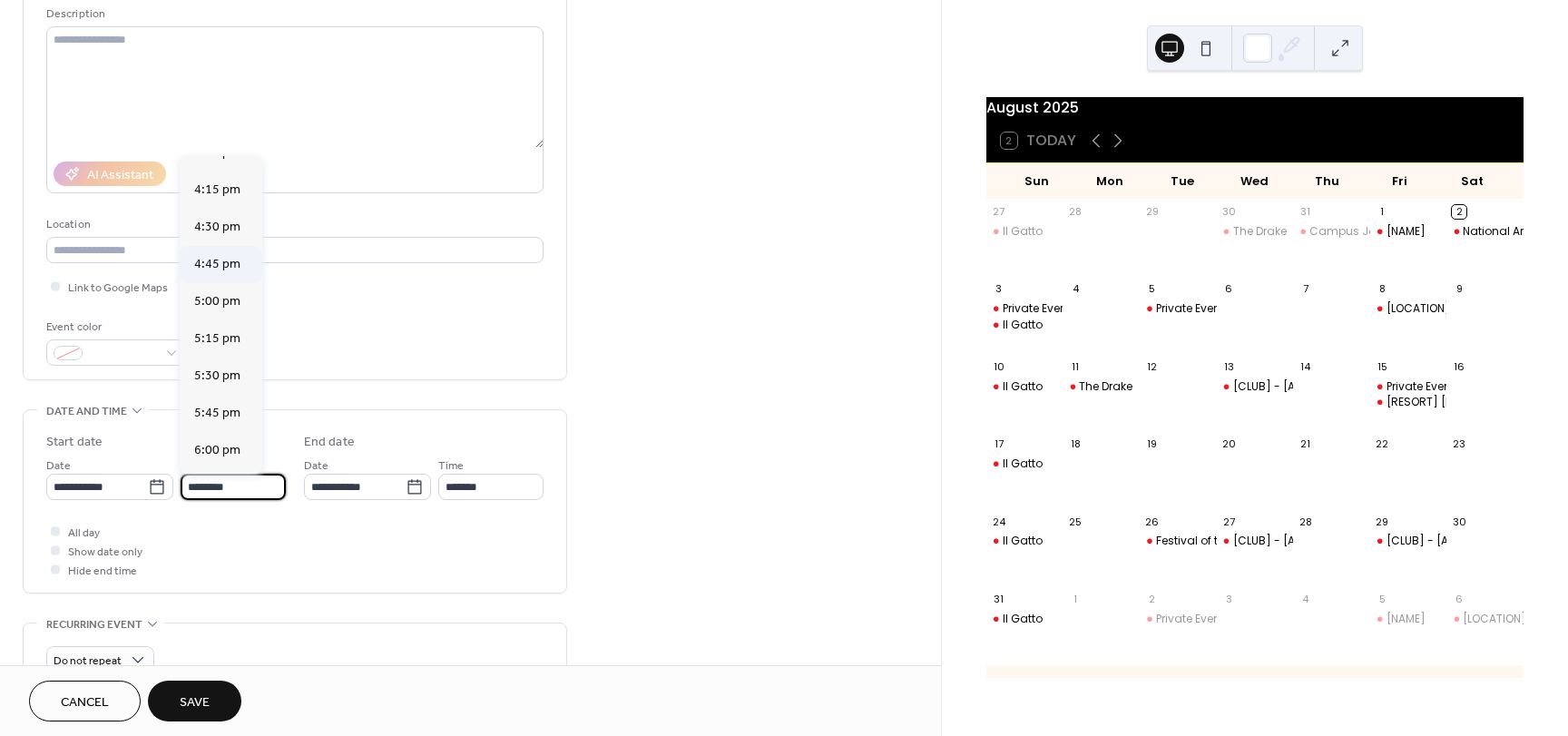 scroll, scrollTop: 2421, scrollLeft: 0, axis: vertical 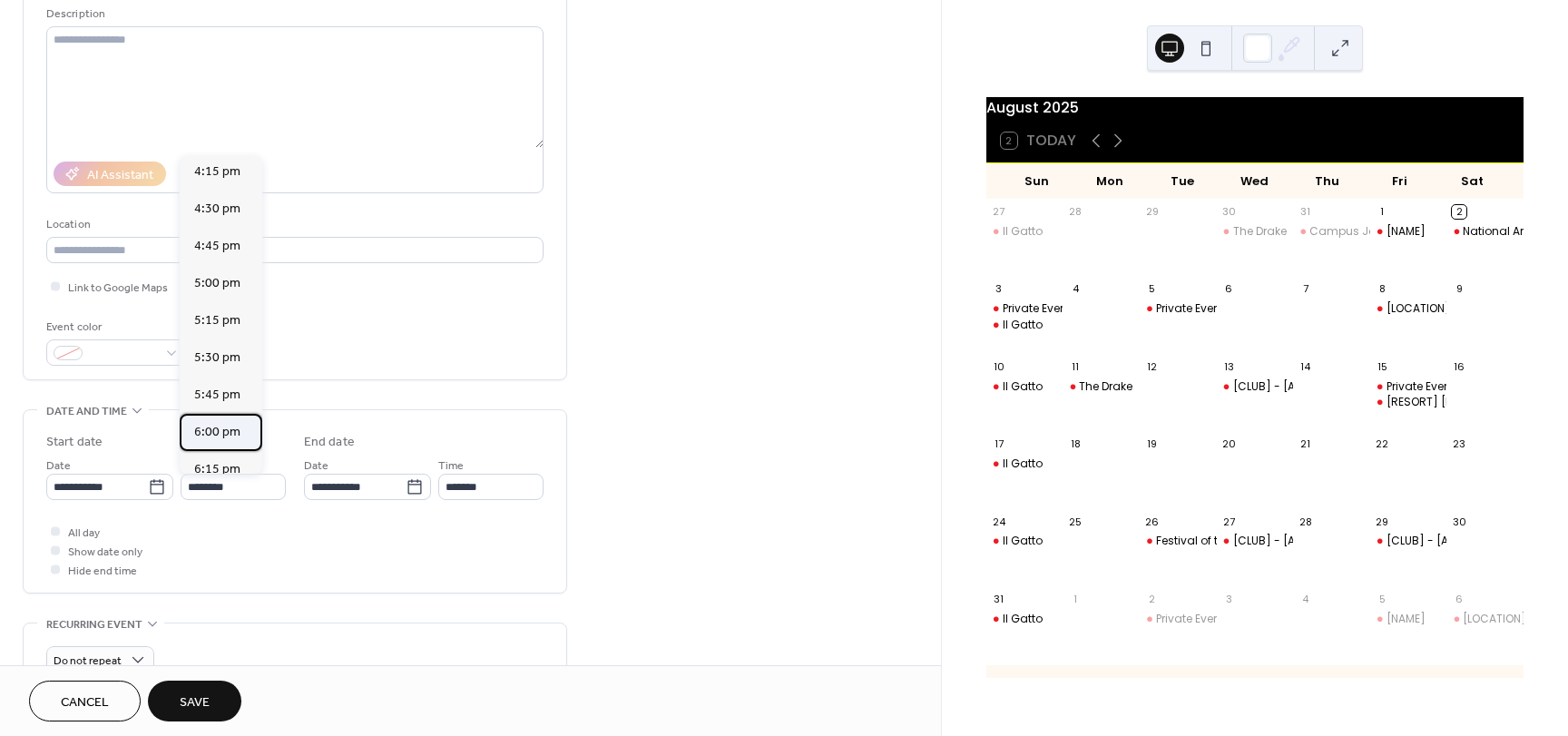 click on "6:00 pm" at bounding box center (217, 432) 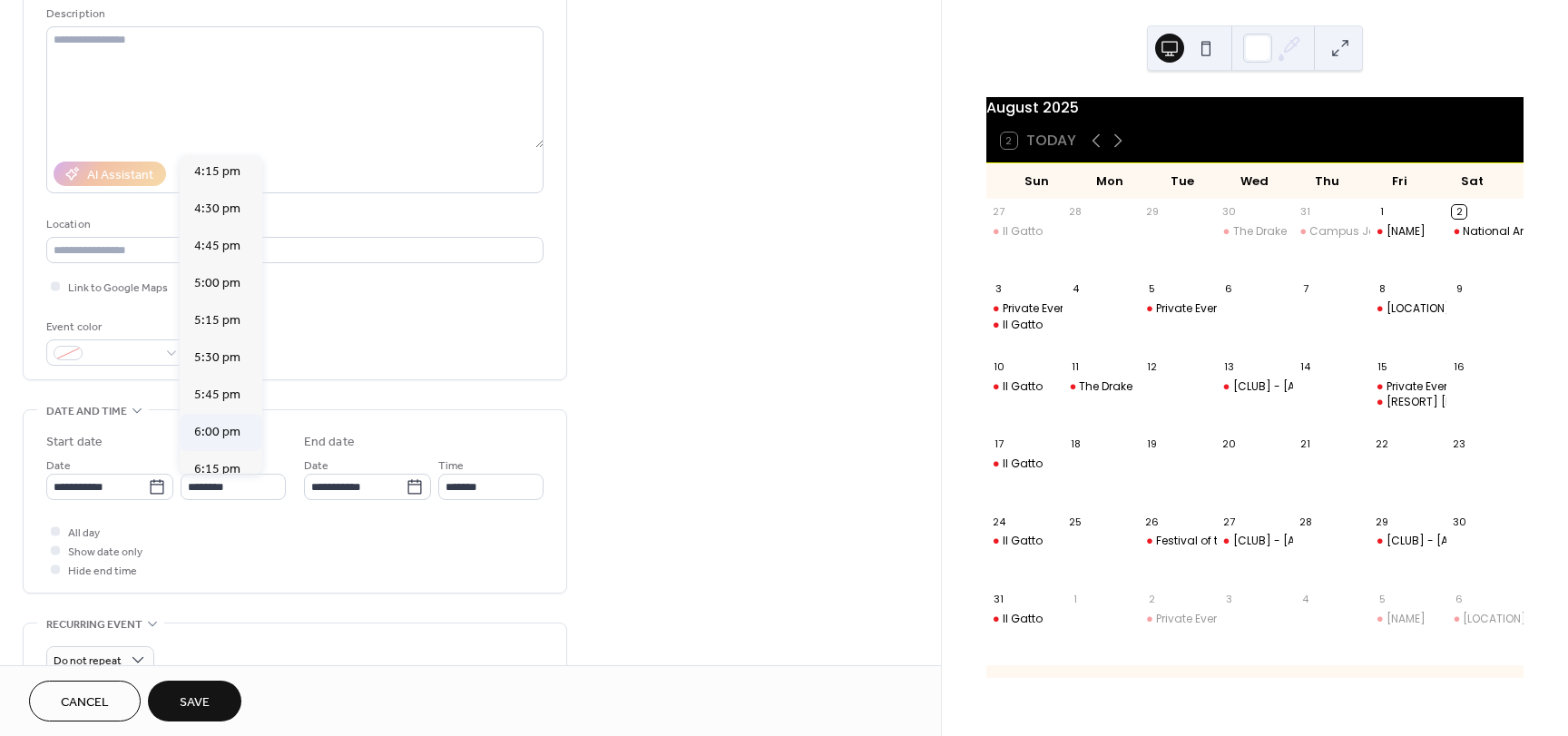 type on "*******" 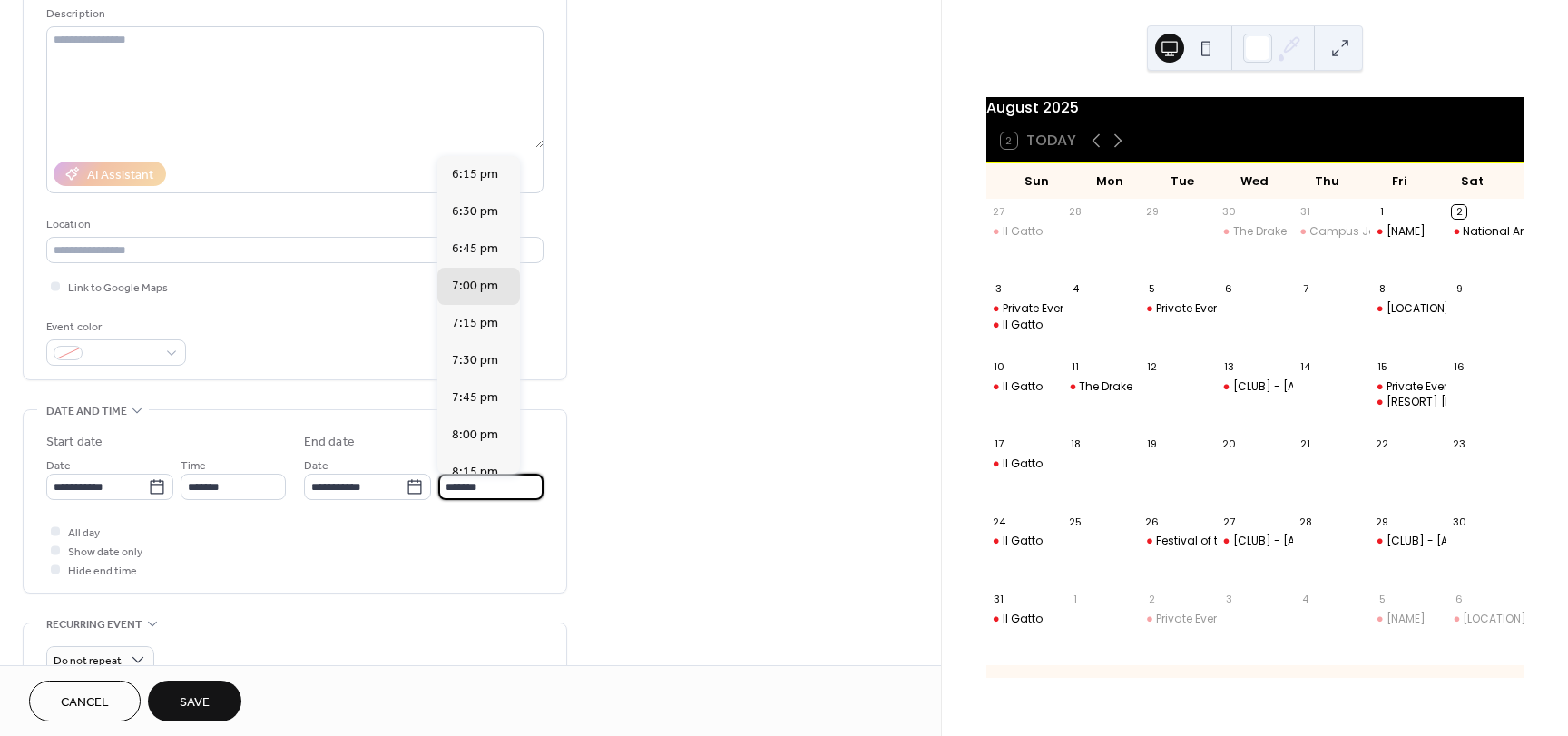 click on "*******" at bounding box center (491, 486) 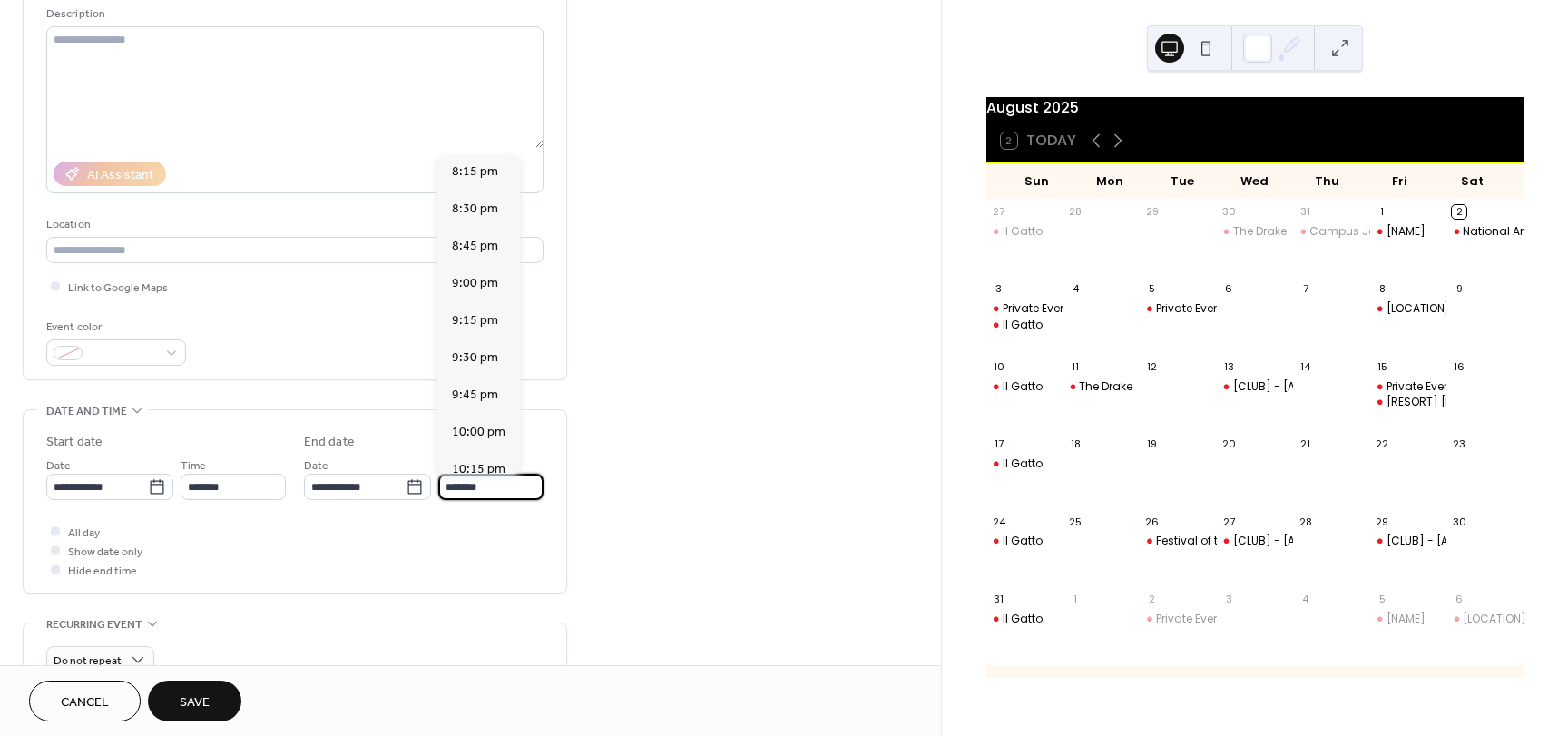 scroll, scrollTop: 363, scrollLeft: 0, axis: vertical 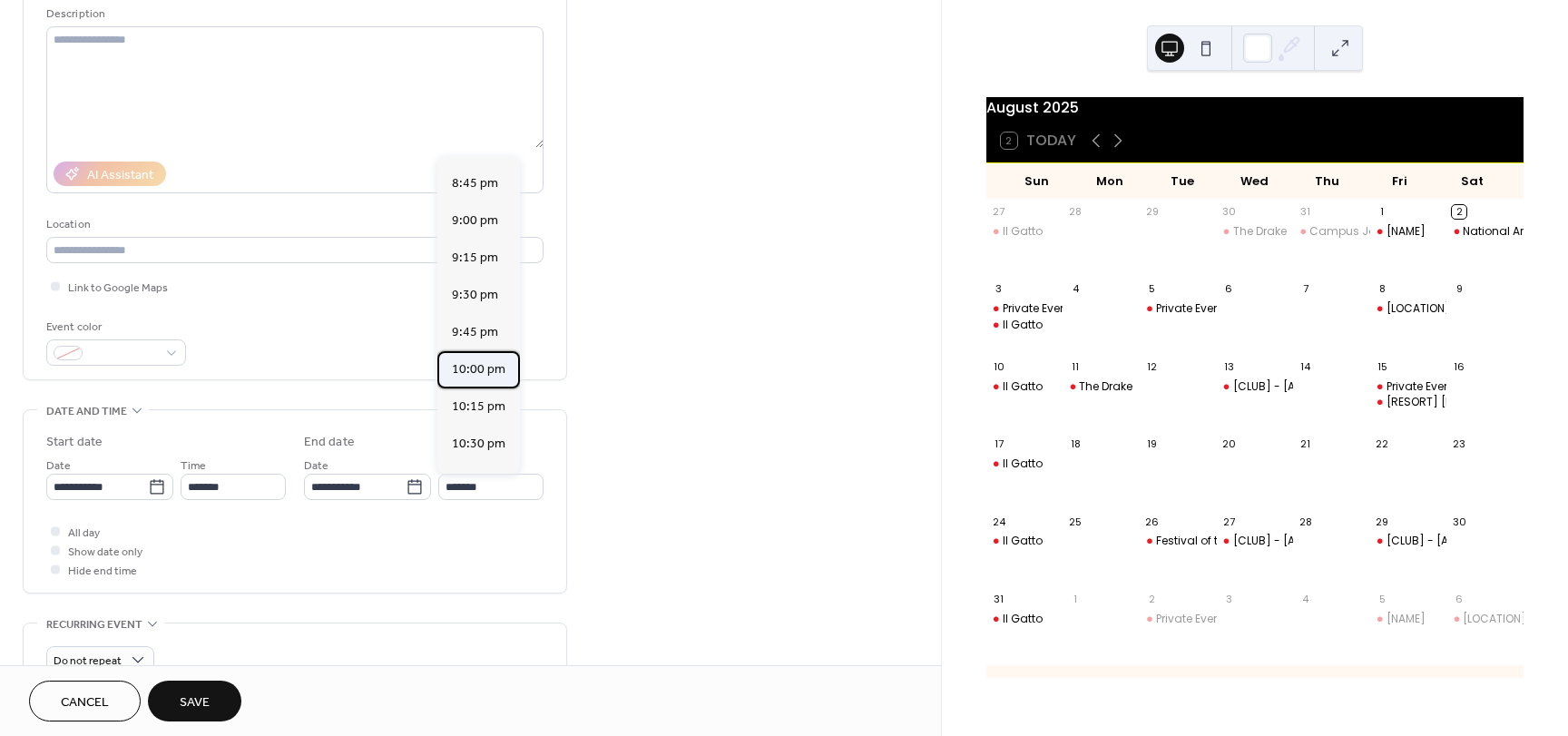 click on "10:00 pm" at bounding box center (478, 369) 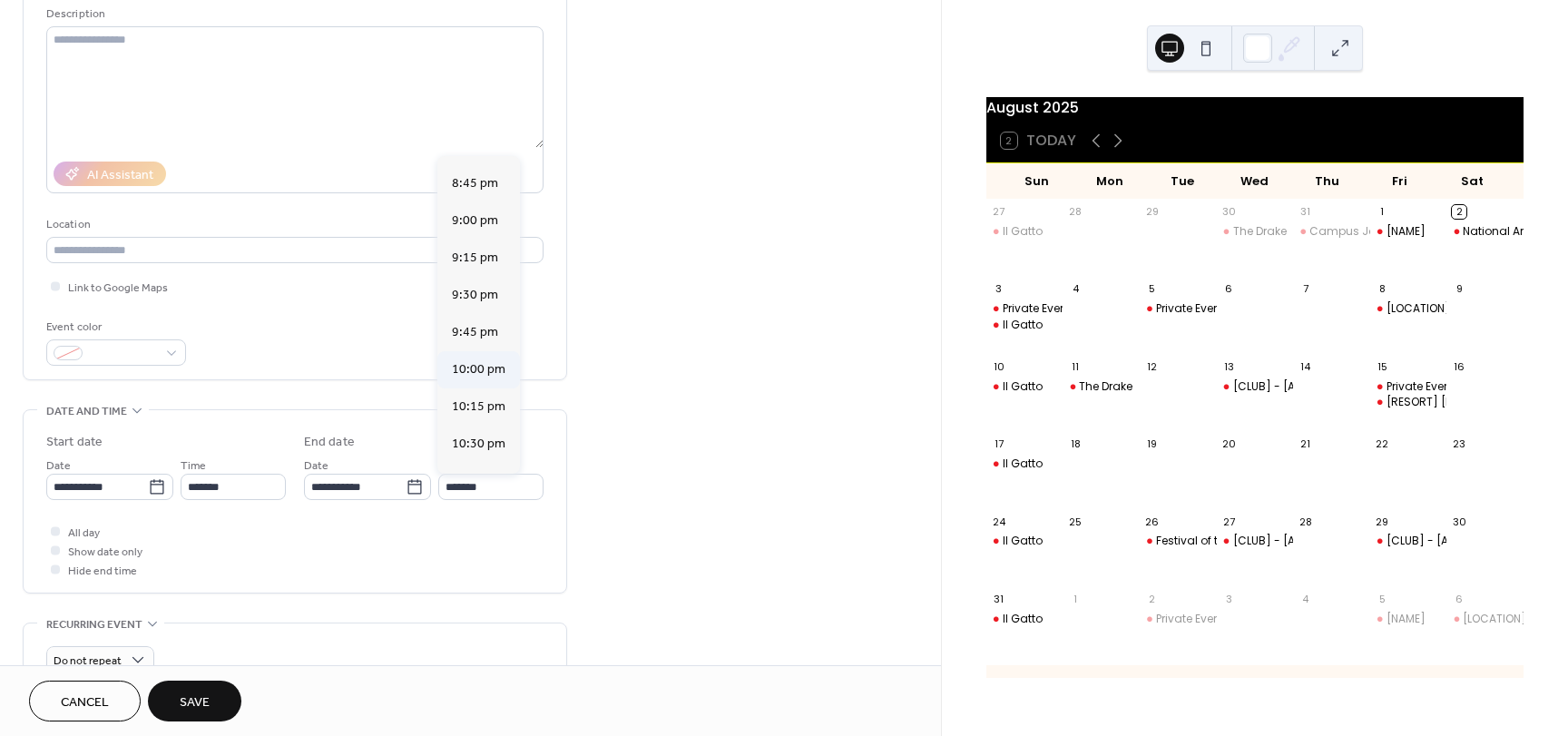 type on "********" 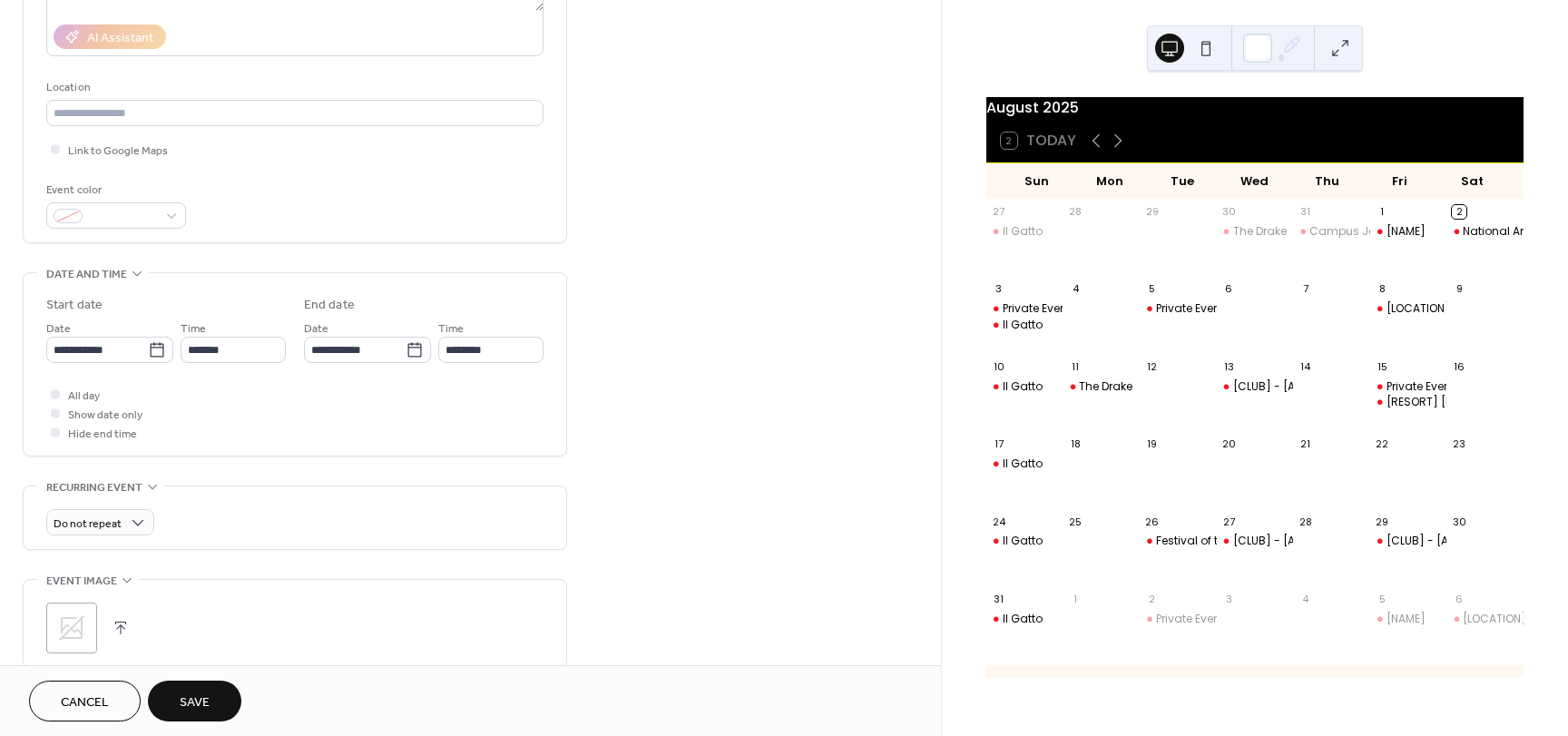 scroll, scrollTop: 363, scrollLeft: 0, axis: vertical 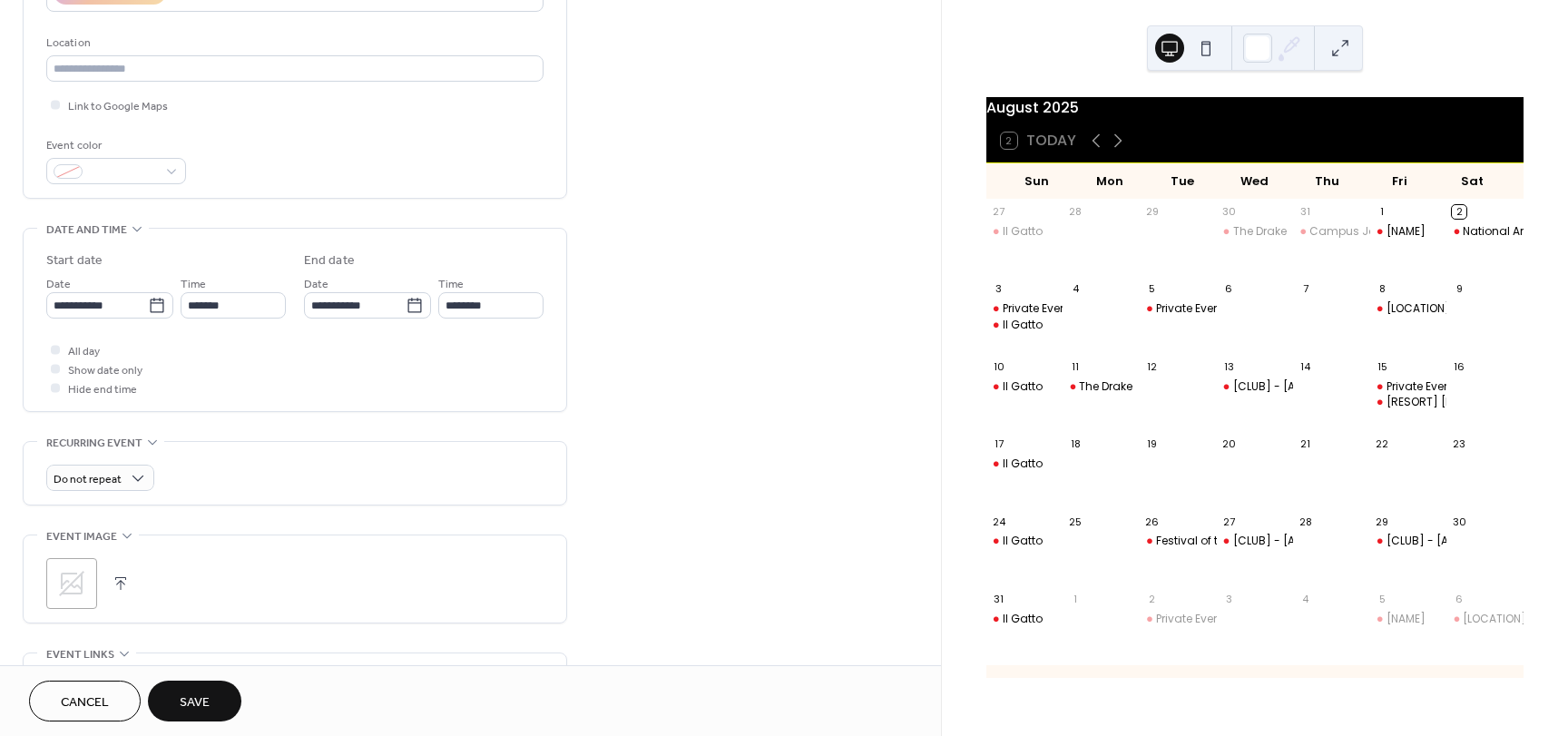 click 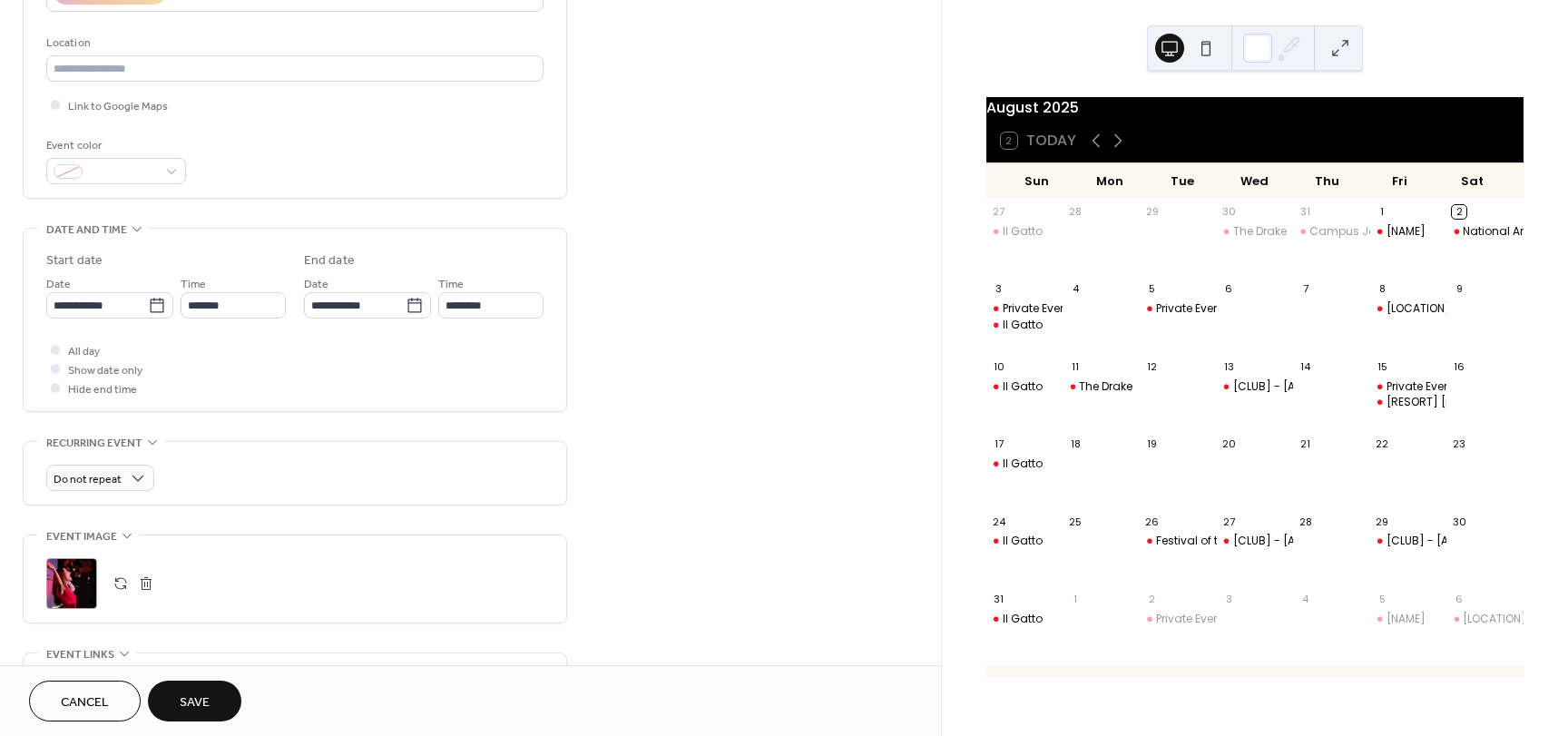 click on "Save" at bounding box center [194, 701] 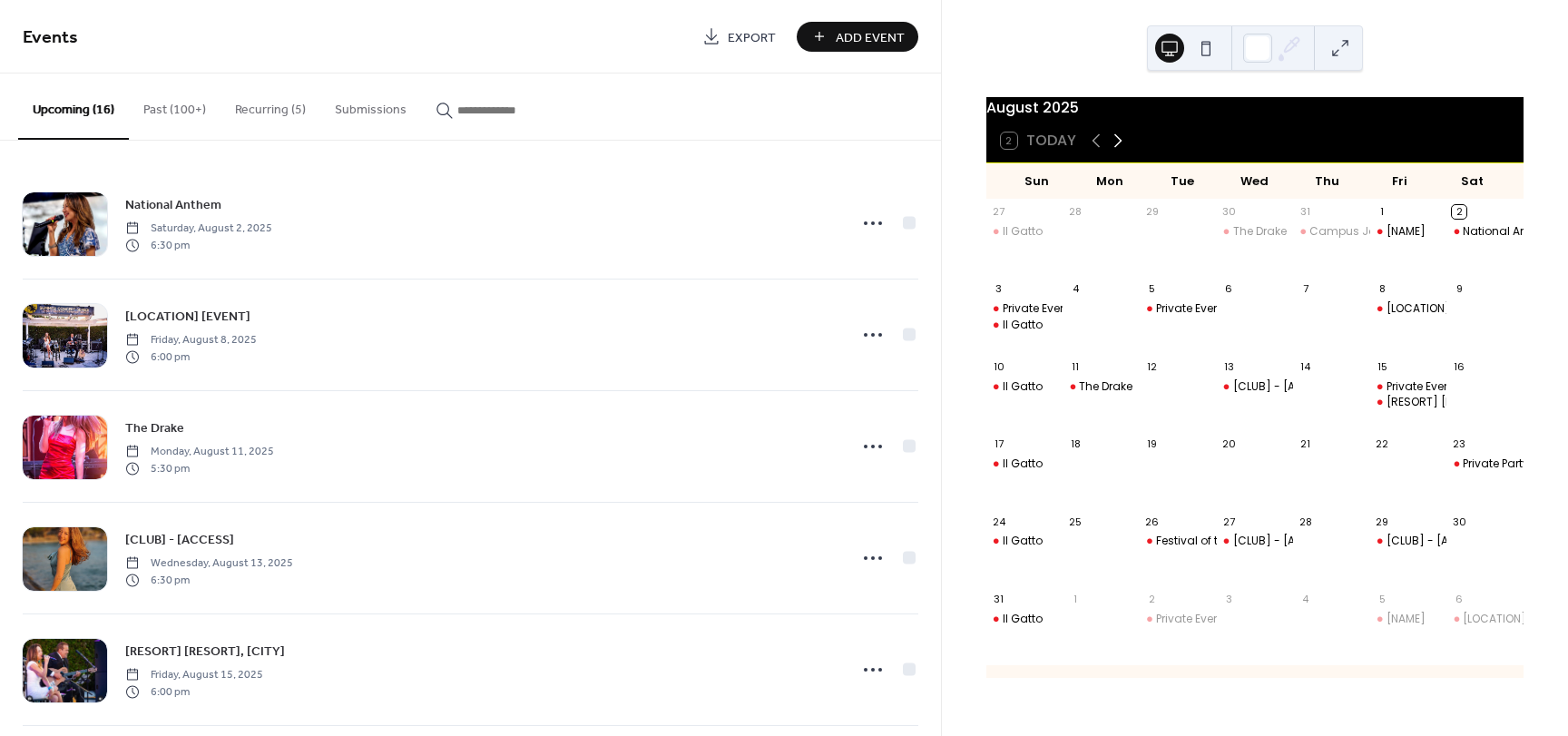 click 